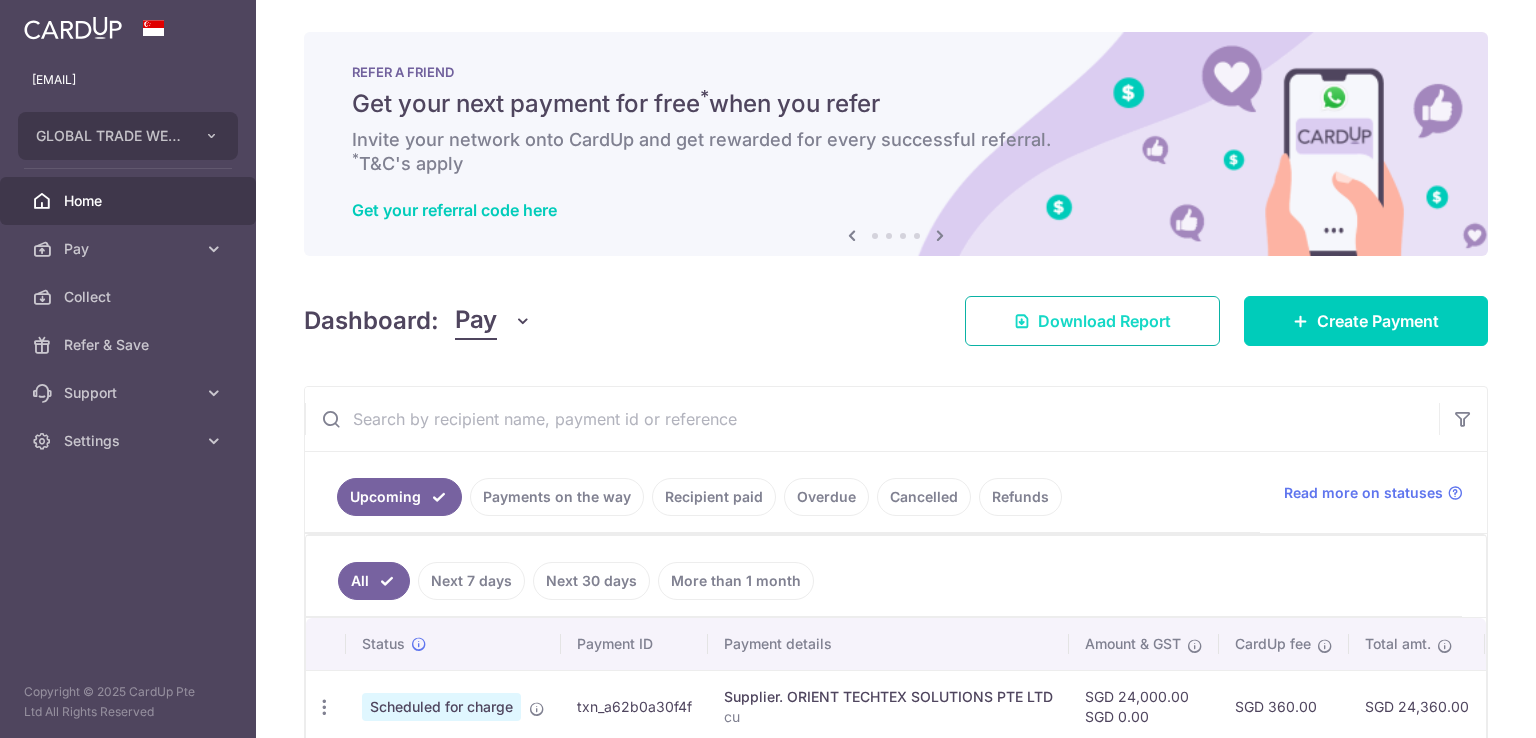 scroll, scrollTop: 0, scrollLeft: 0, axis: both 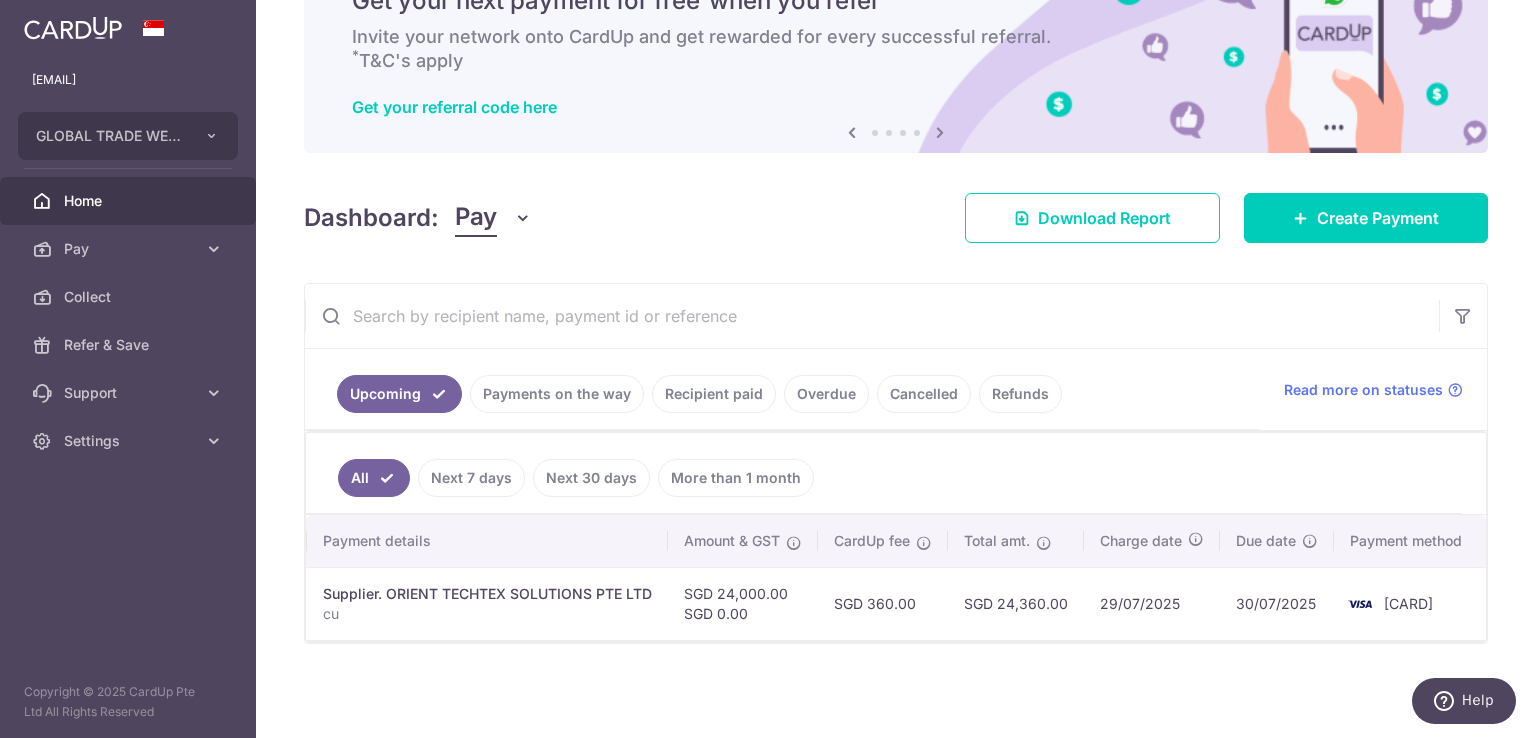 click on "Home" at bounding box center [130, 201] 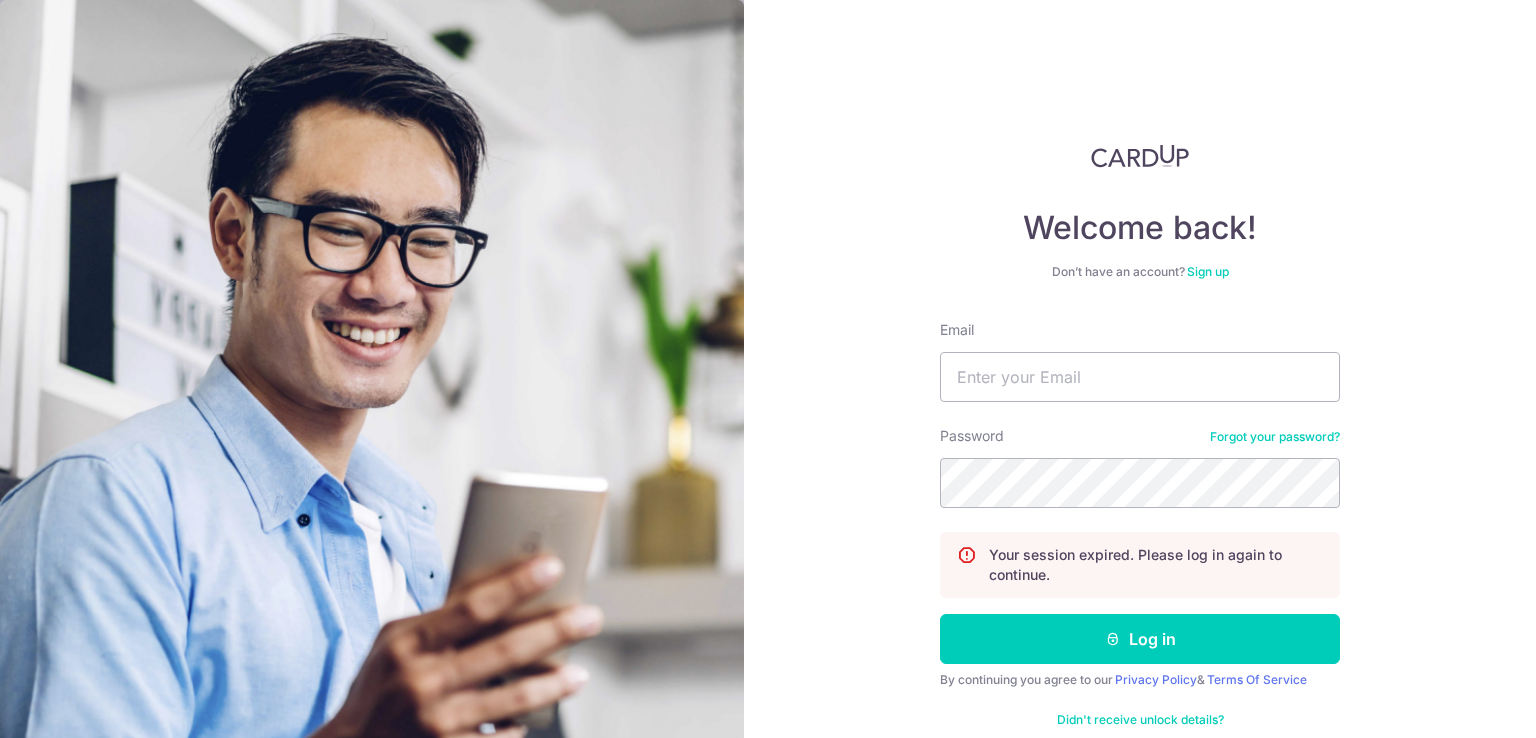 scroll, scrollTop: 0, scrollLeft: 0, axis: both 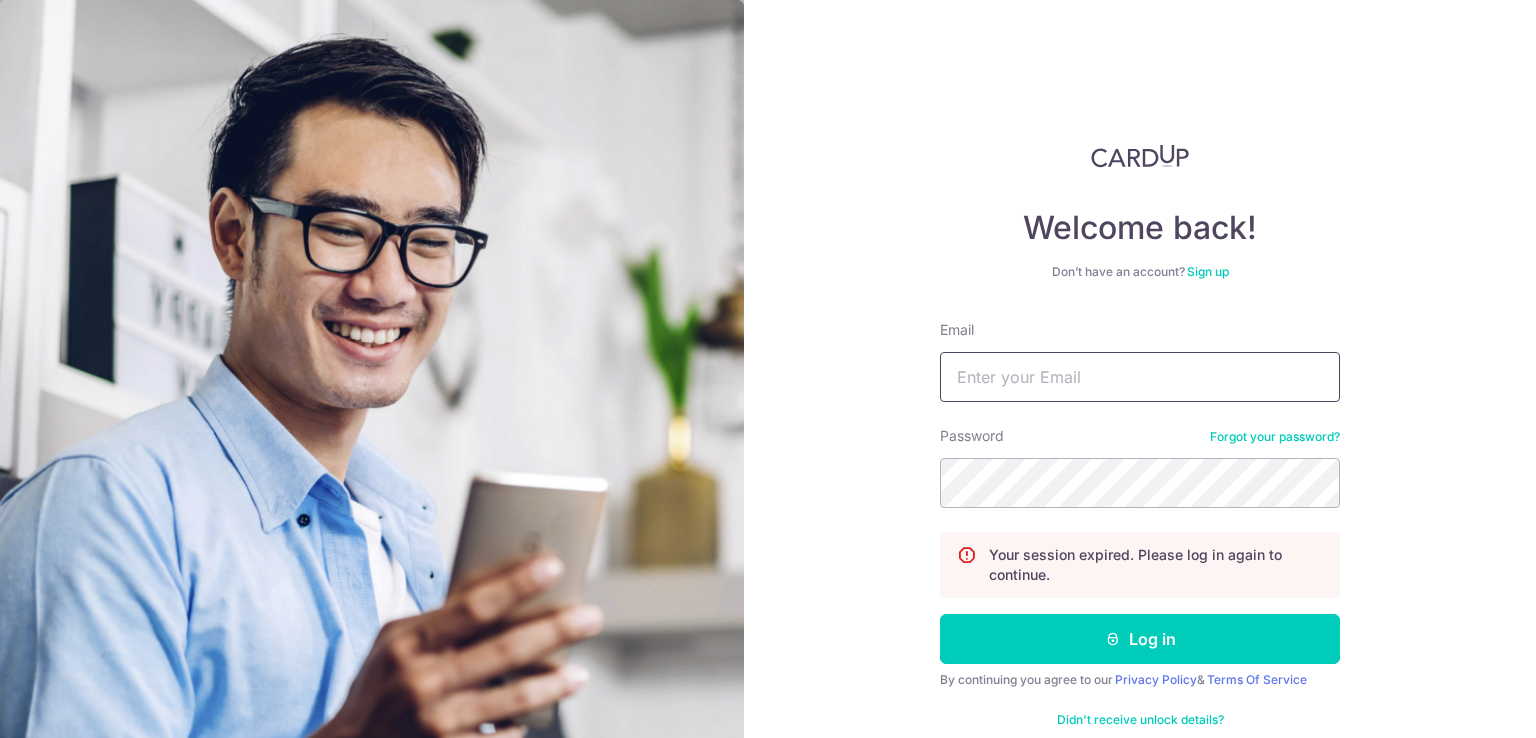 click on "Email" at bounding box center (1140, 377) 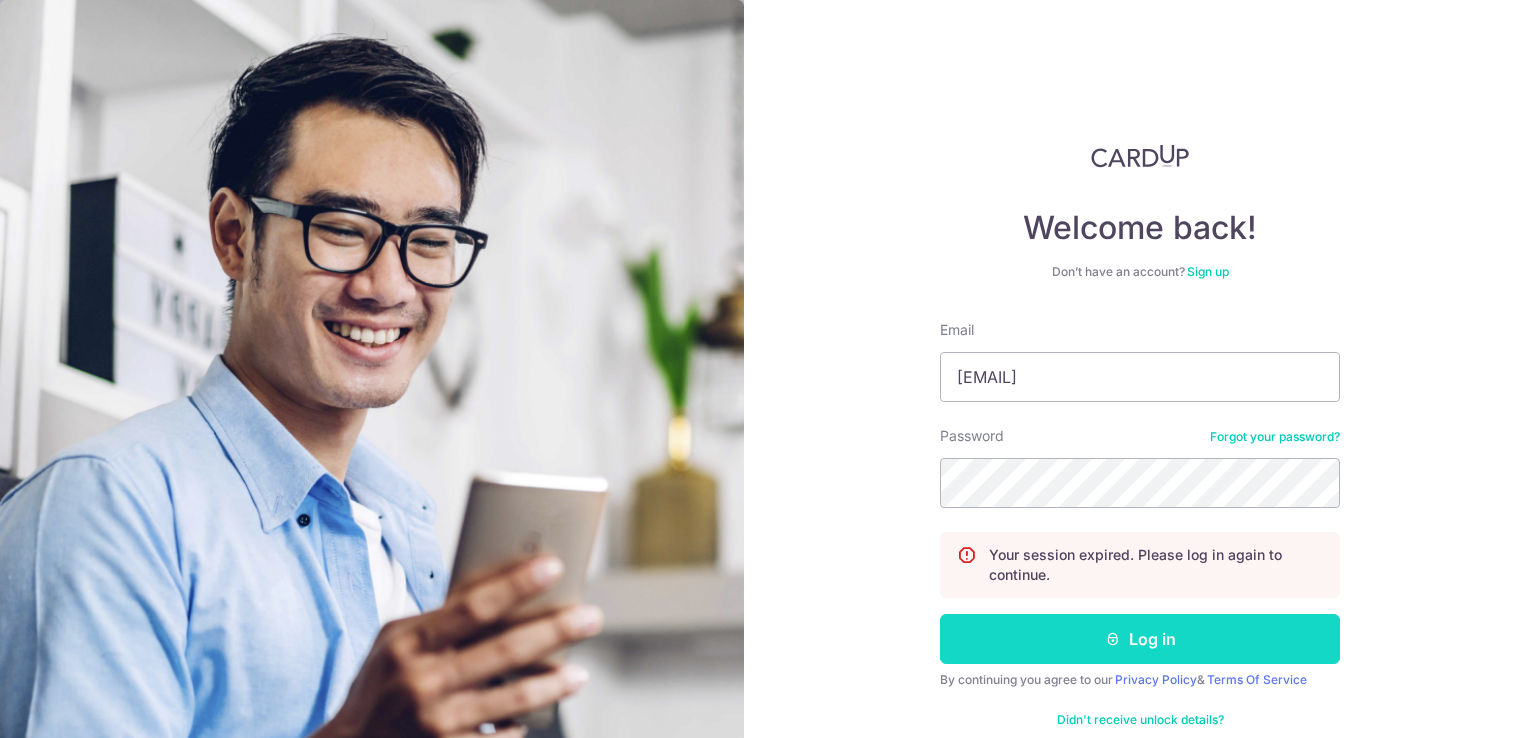 click on "Email
neha@globaltradewell.com
Password
Forgot your password?
Your session expired. Please log in again to continue.
Log in
By continuing you agree to our
Privacy Policy
&  Terms Of Service
Didn't receive unlock details?
Haven't confirmed your email?" at bounding box center (1140, 536) 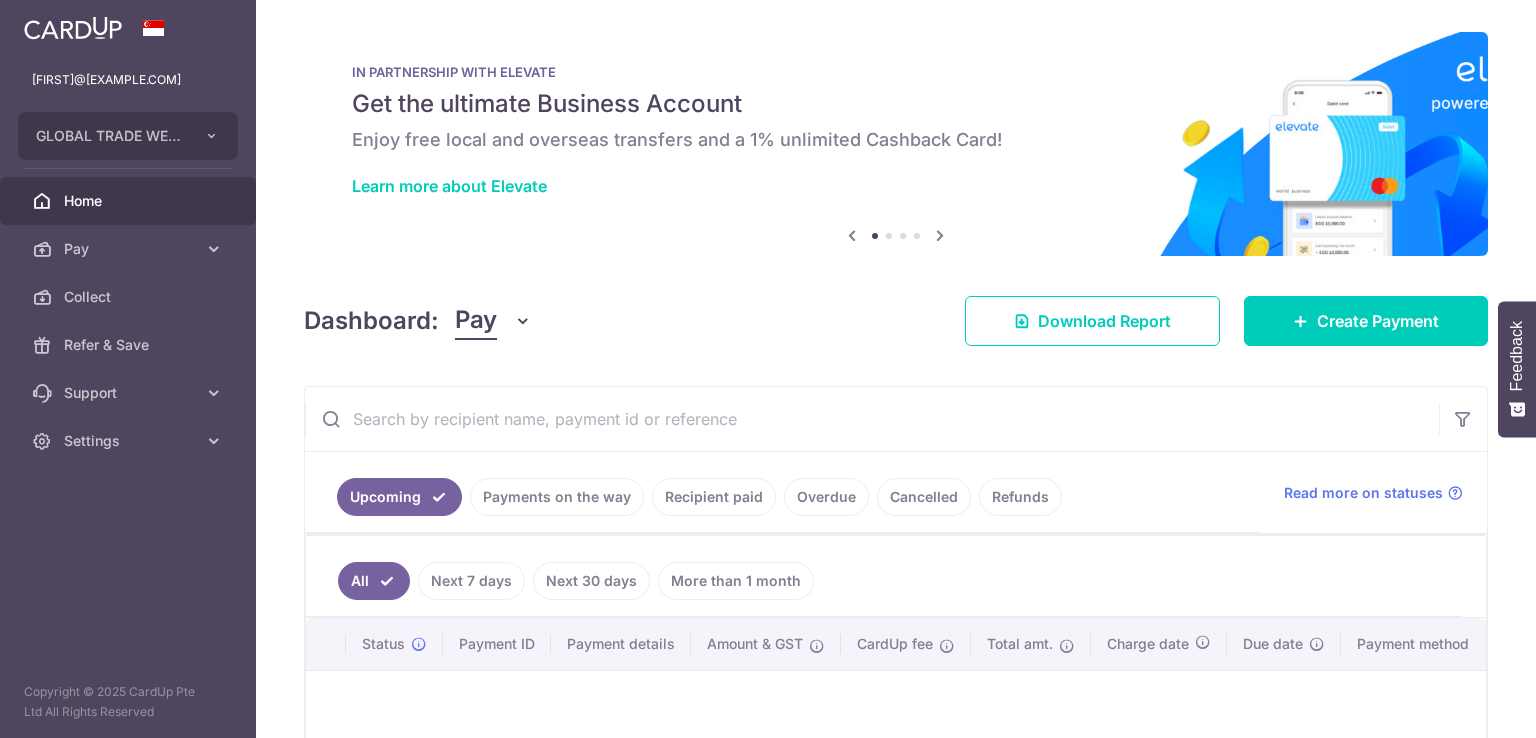 scroll, scrollTop: 0, scrollLeft: 0, axis: both 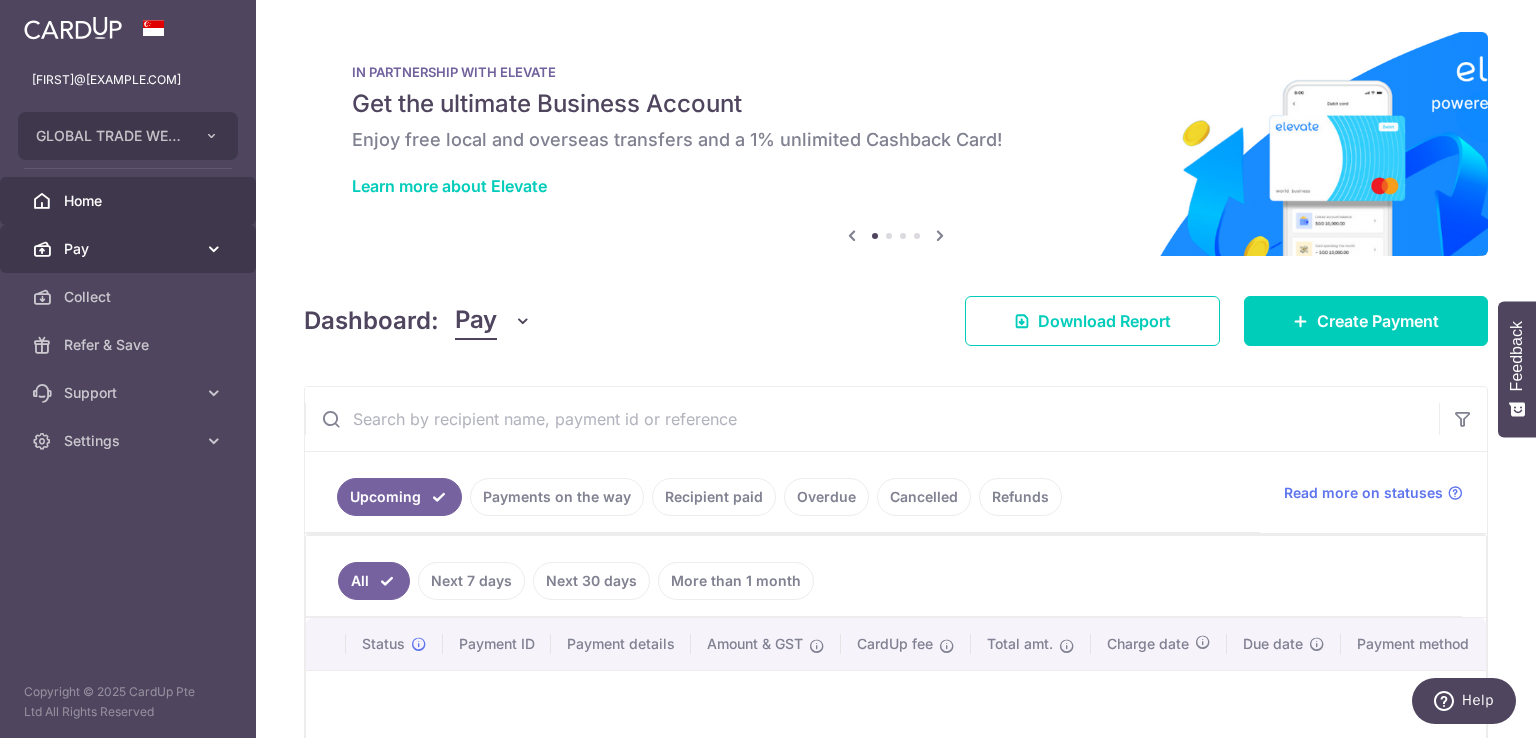 click on "Pay" at bounding box center (130, 249) 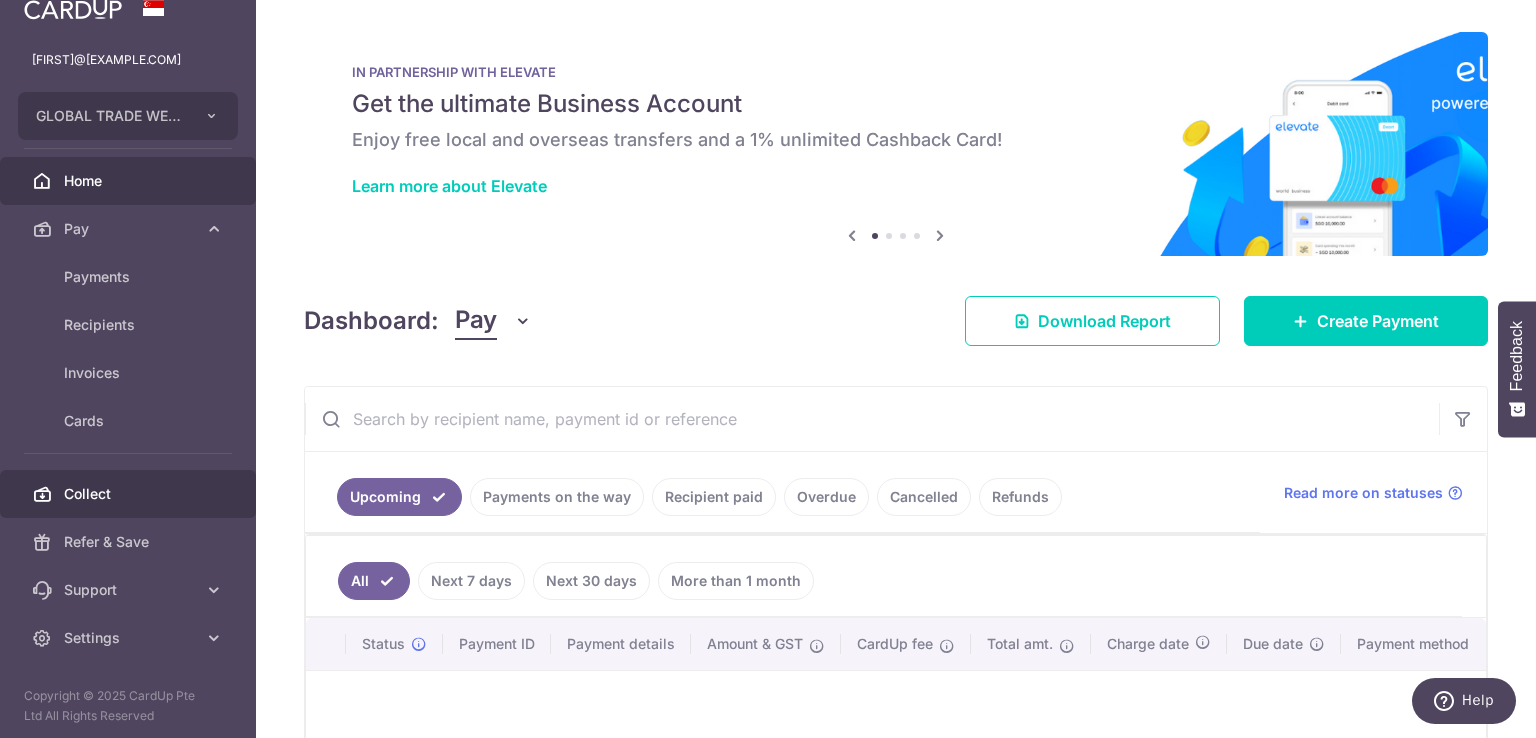 scroll, scrollTop: 24, scrollLeft: 0, axis: vertical 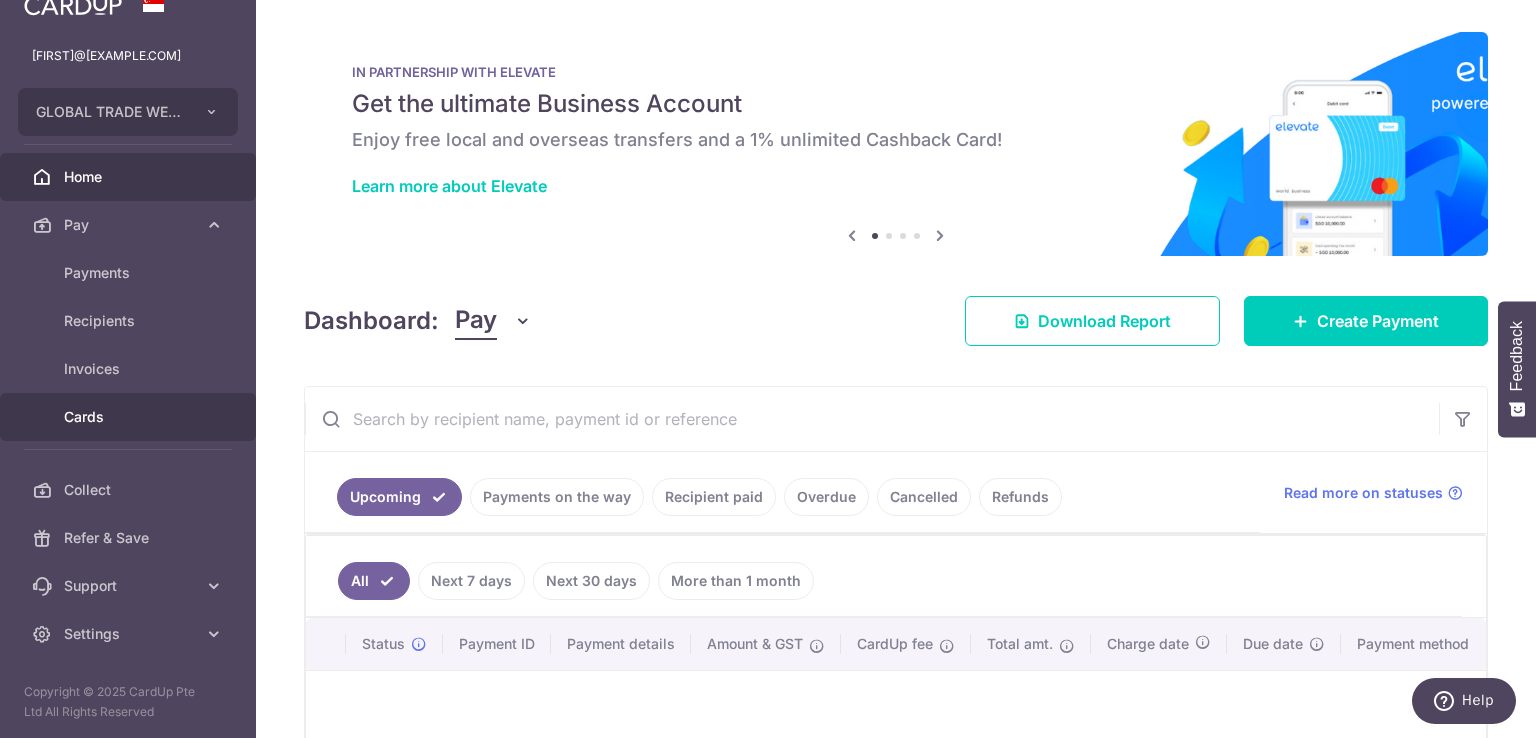 click on "Cards" at bounding box center (130, 417) 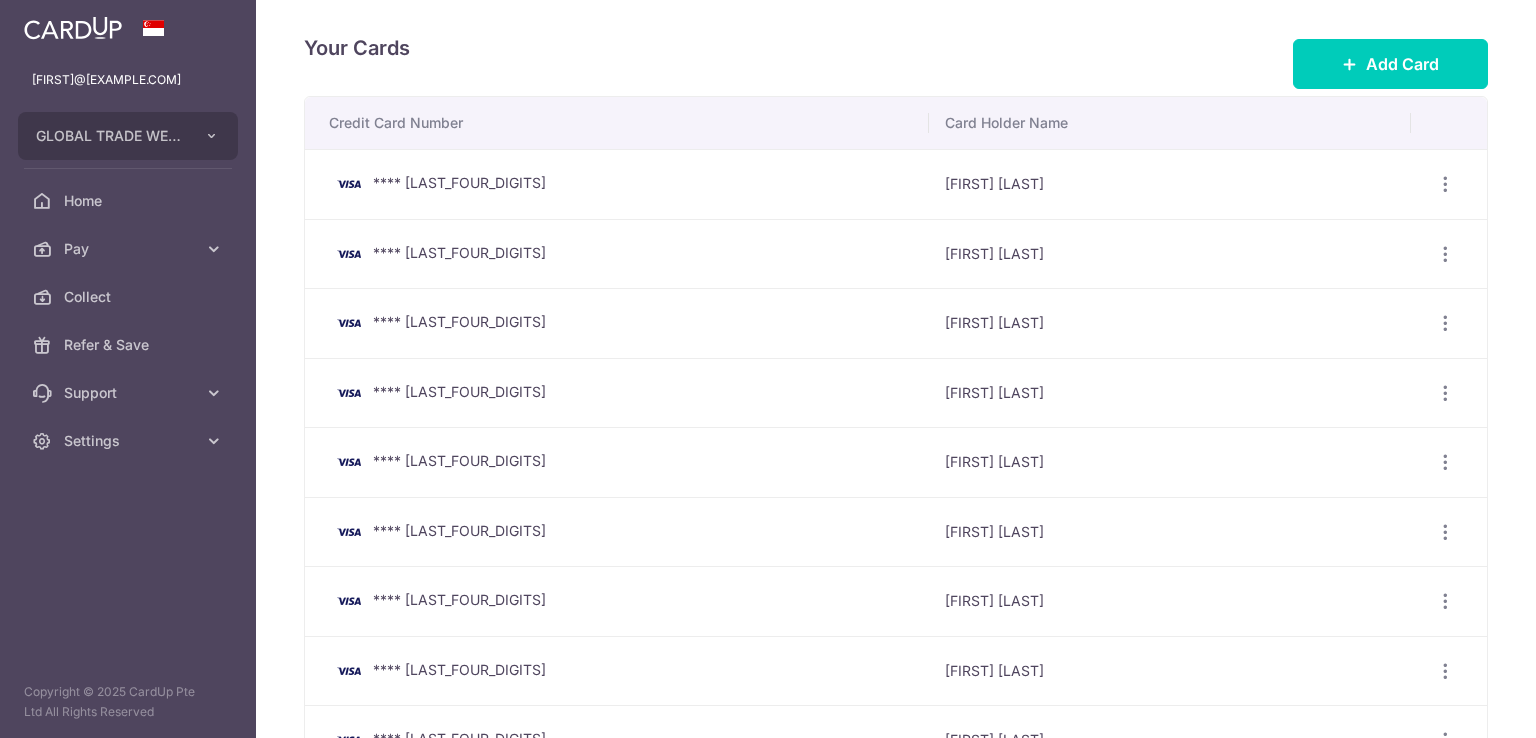 scroll, scrollTop: 0, scrollLeft: 0, axis: both 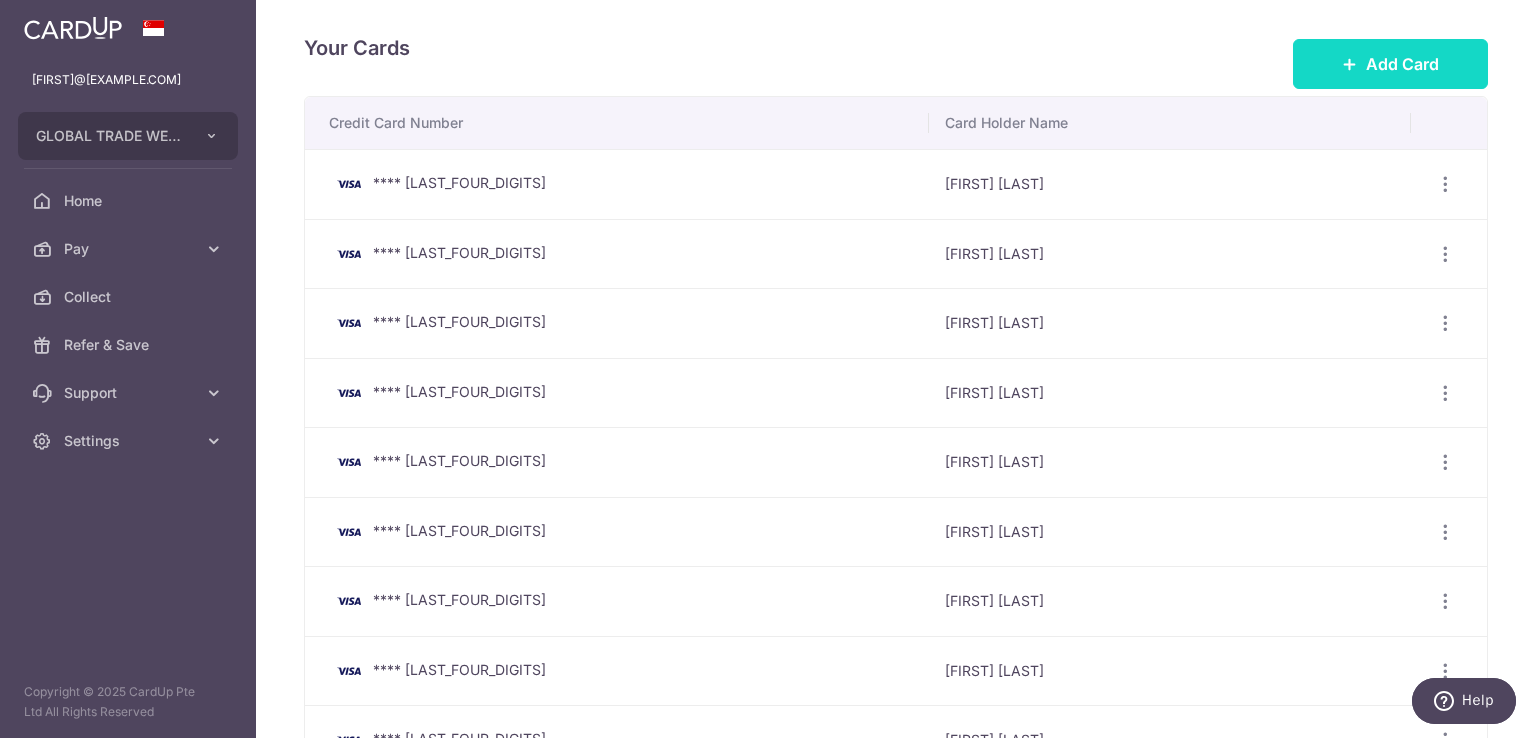 click on "Add Card" at bounding box center [1402, 64] 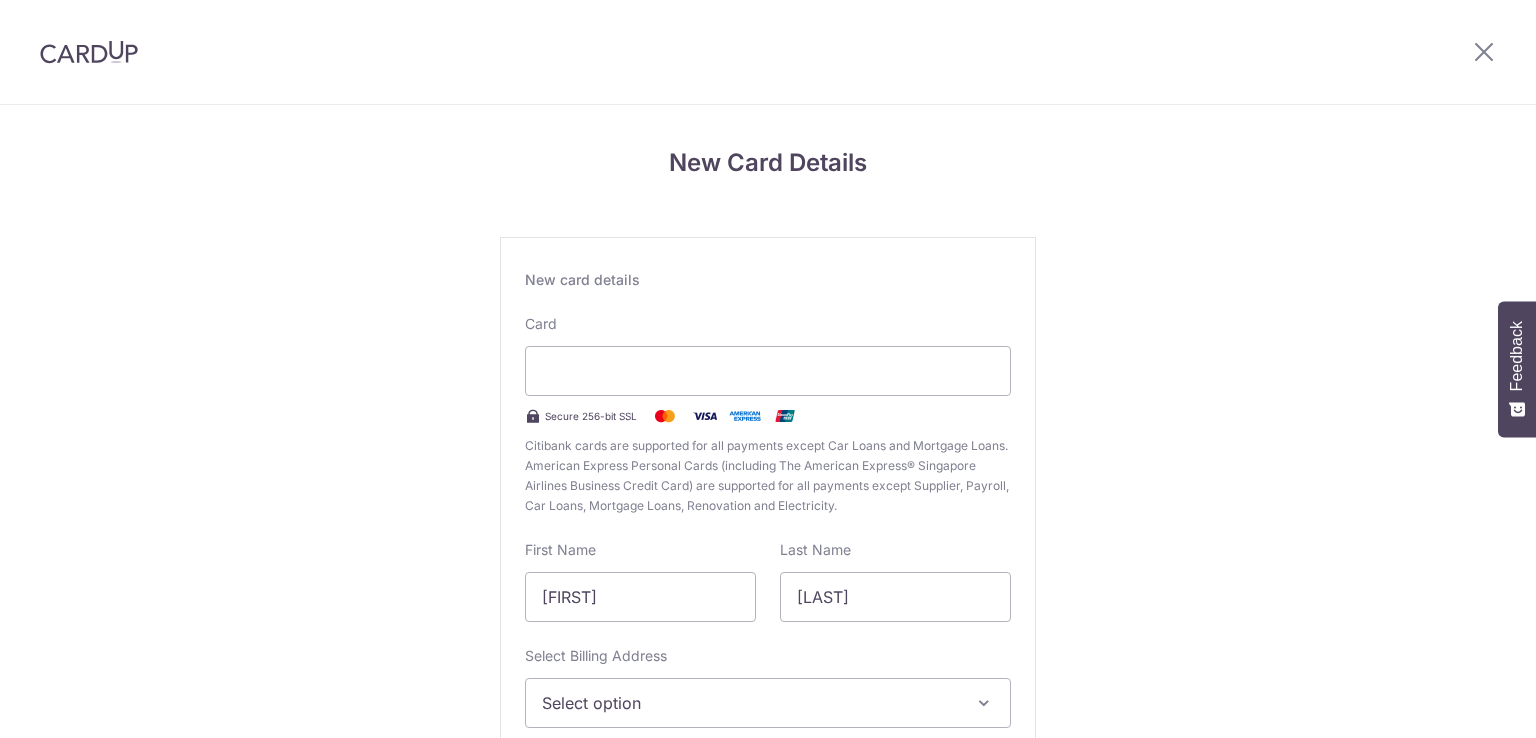 scroll, scrollTop: 0, scrollLeft: 0, axis: both 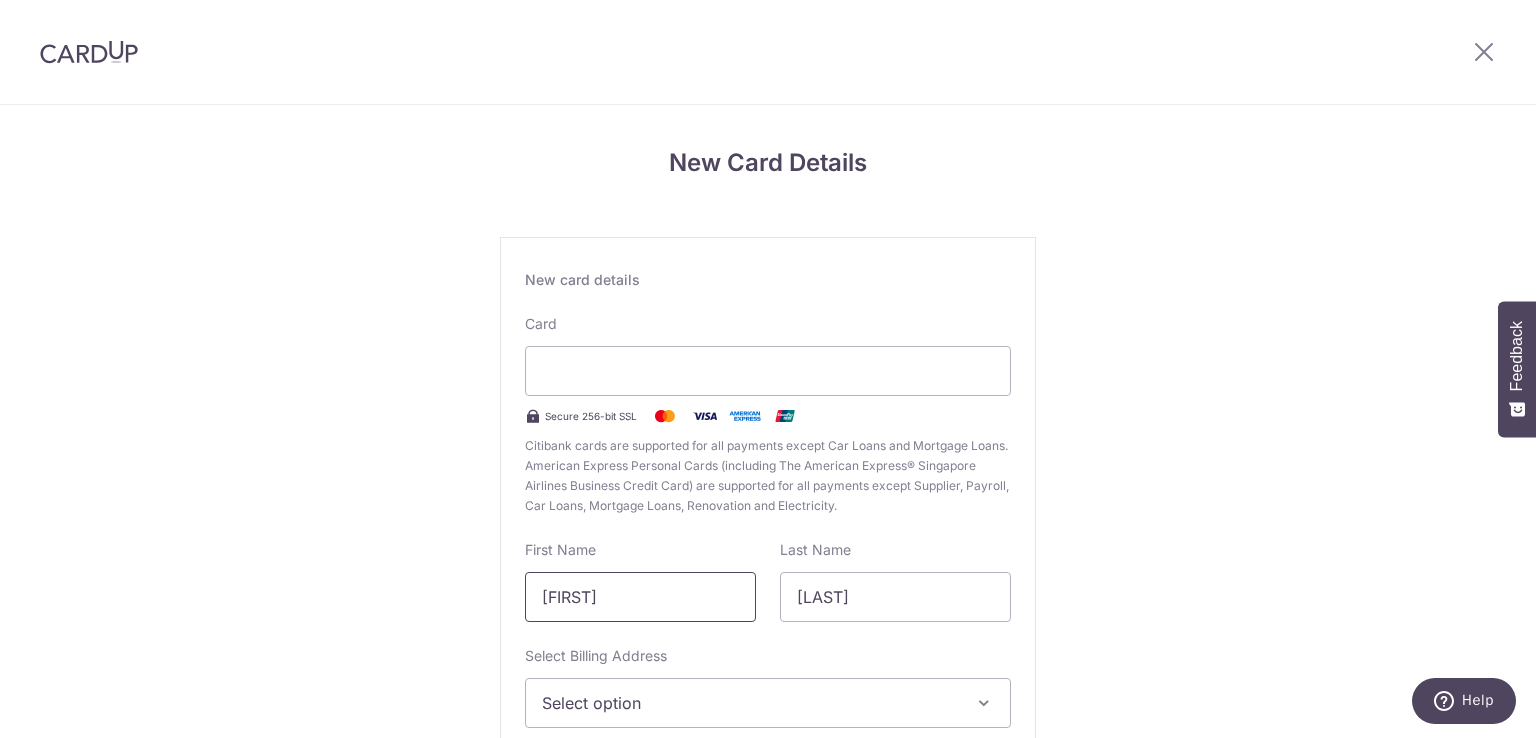 drag, startPoint x: 670, startPoint y: 589, endPoint x: 469, endPoint y: 580, distance: 201.20139 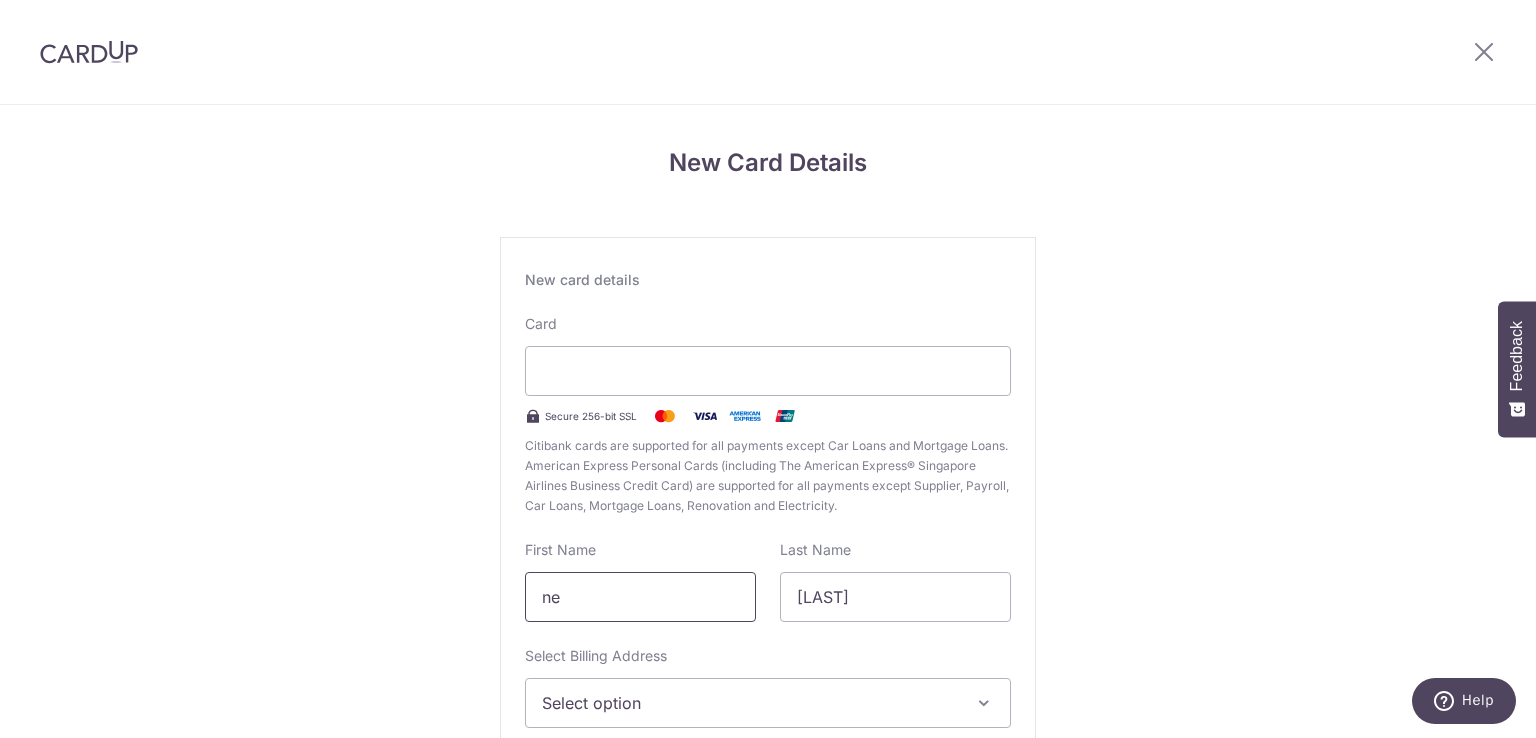 type on "n" 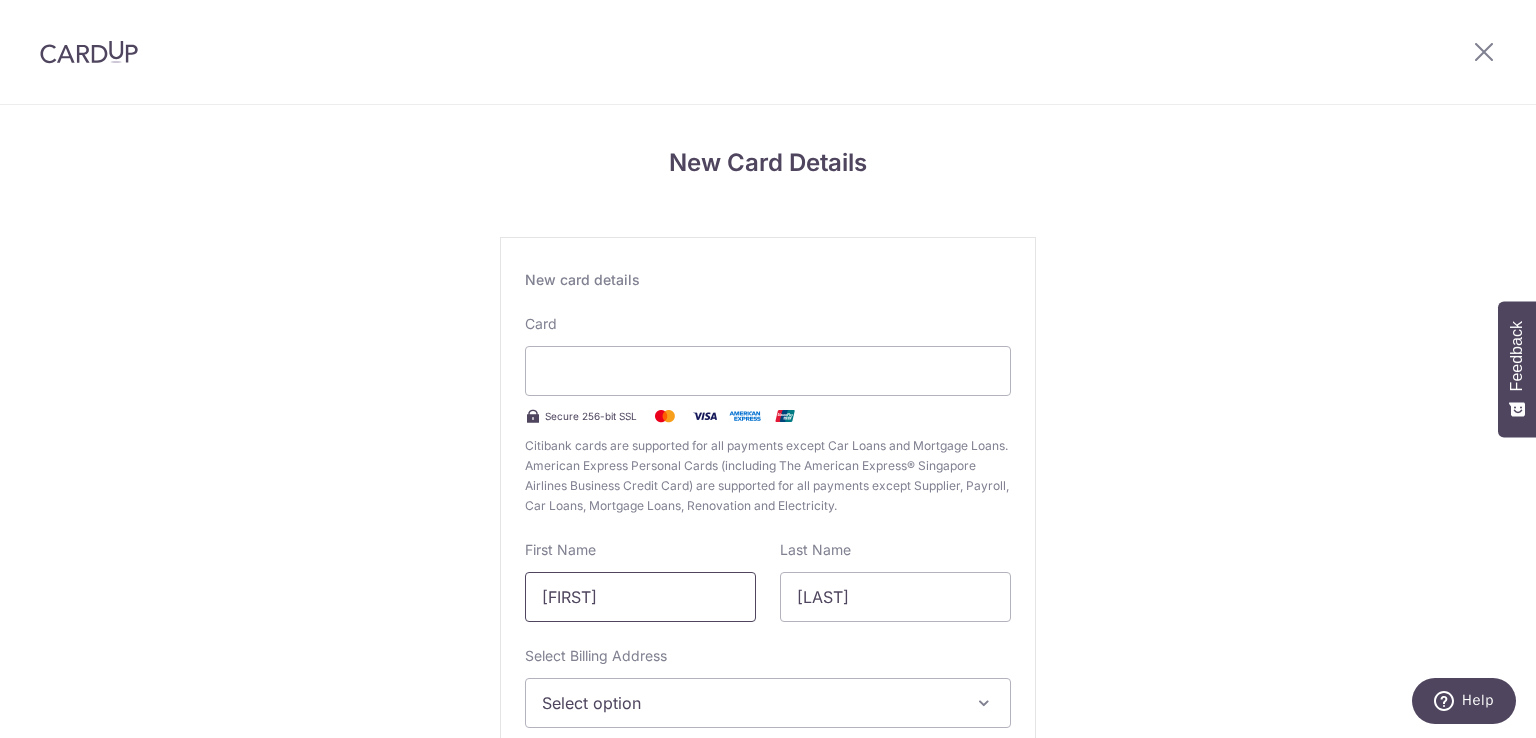 type on "NEHA" 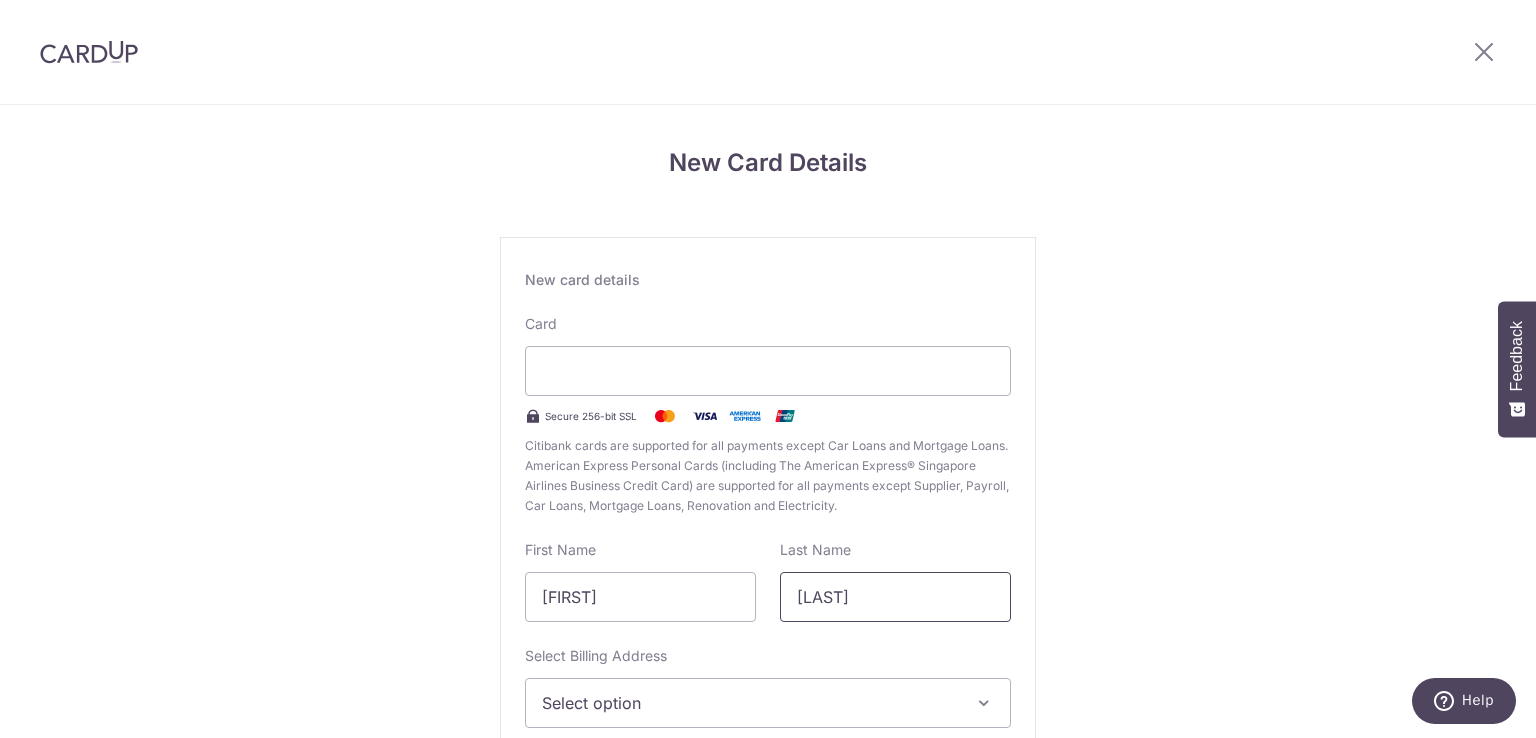 type on "SHARMA" 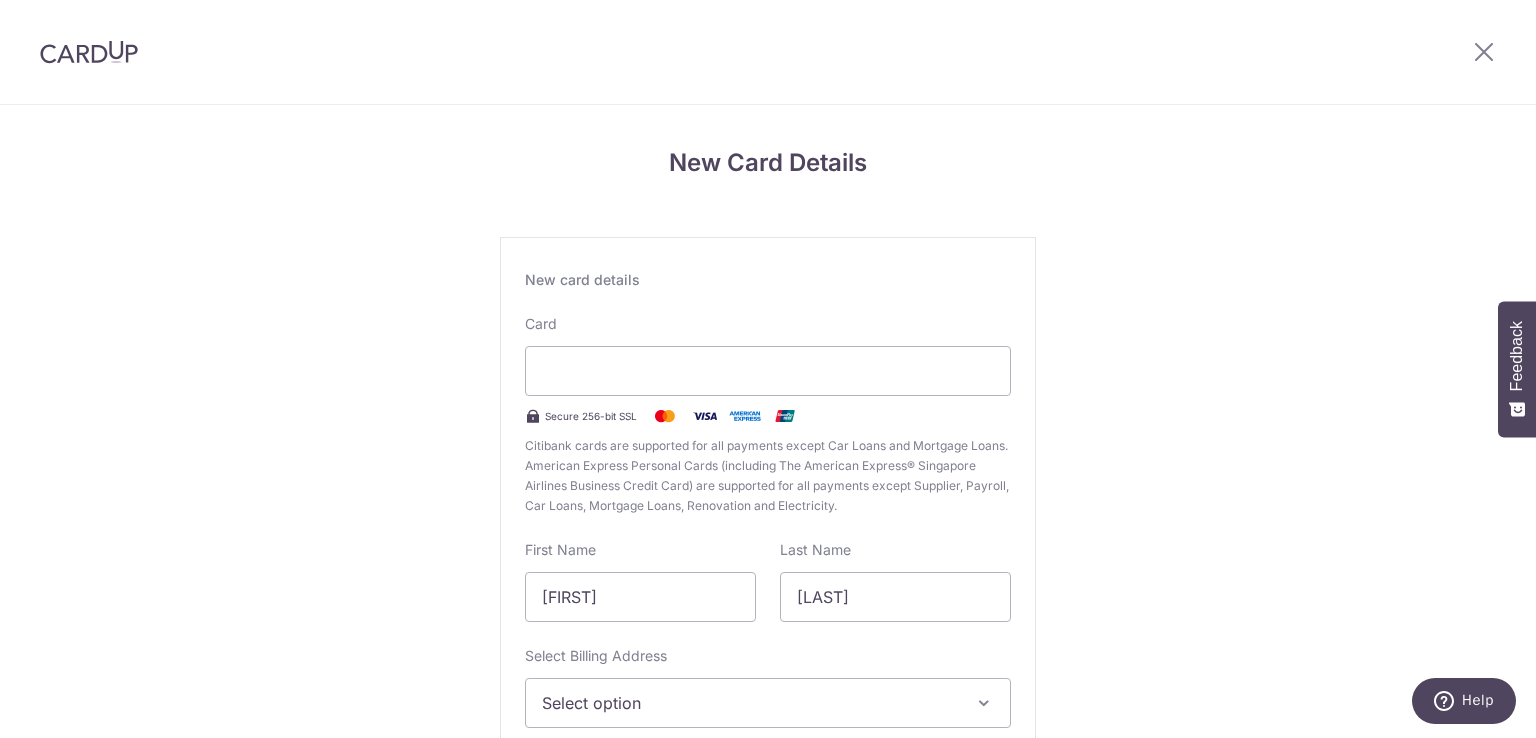 click on "New Card Details
New card details
Your card’s expiration date is incomplete.
Card
Secure 256-bit SSL
Citibank cards are supported for all payments except Car Loans and Mortgage Loans. American Express Personal Cards (including The American Express® Singapore Airlines Business Credit Card) are supported for all payments except Supplier, Payroll, Car Loans, Mortgage Loans, Renovation and Electricity.
First Name
NEHA
Last Name
SHARMA
Select Billing Address
Select option" at bounding box center (768, 525) 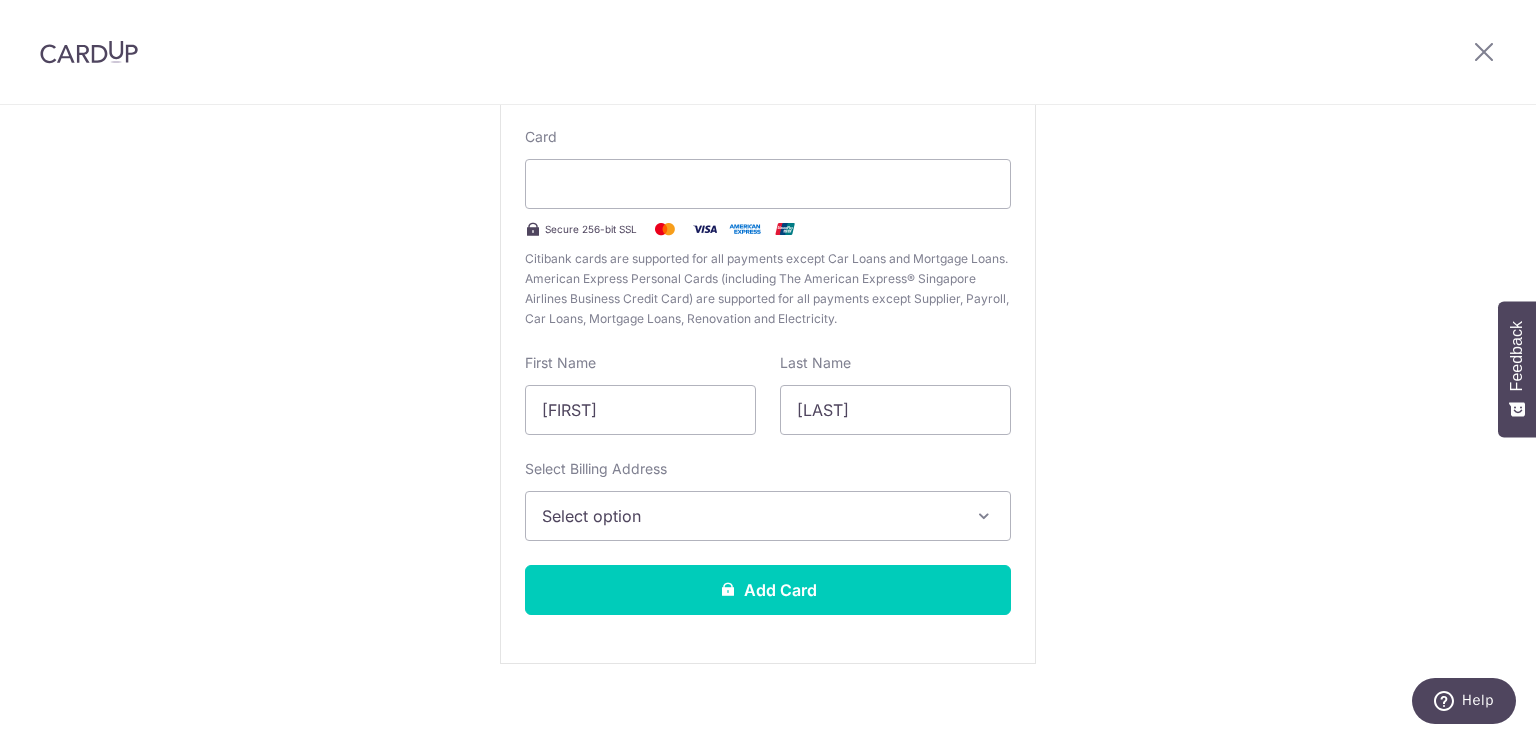 scroll, scrollTop: 200, scrollLeft: 0, axis: vertical 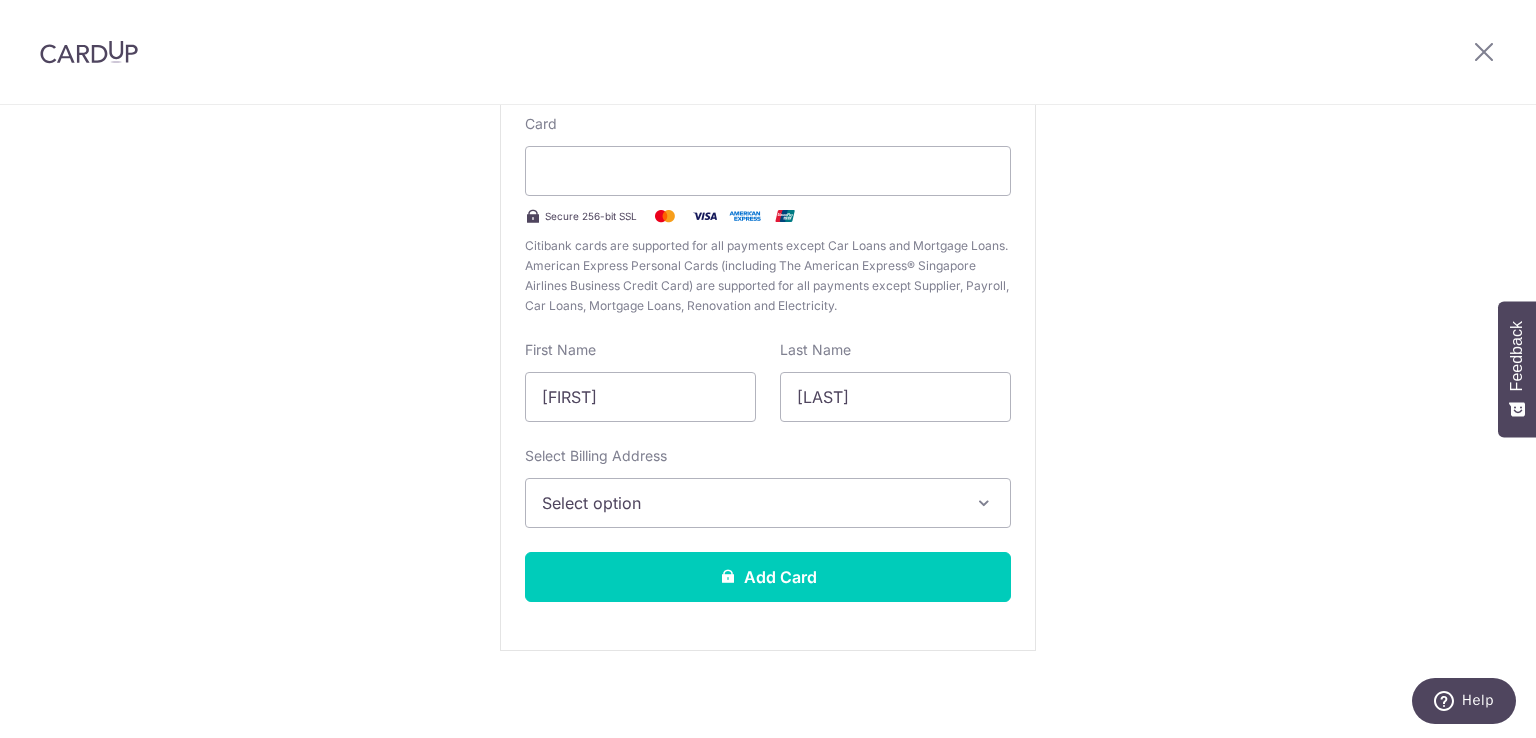 click on "Select option" at bounding box center (750, 503) 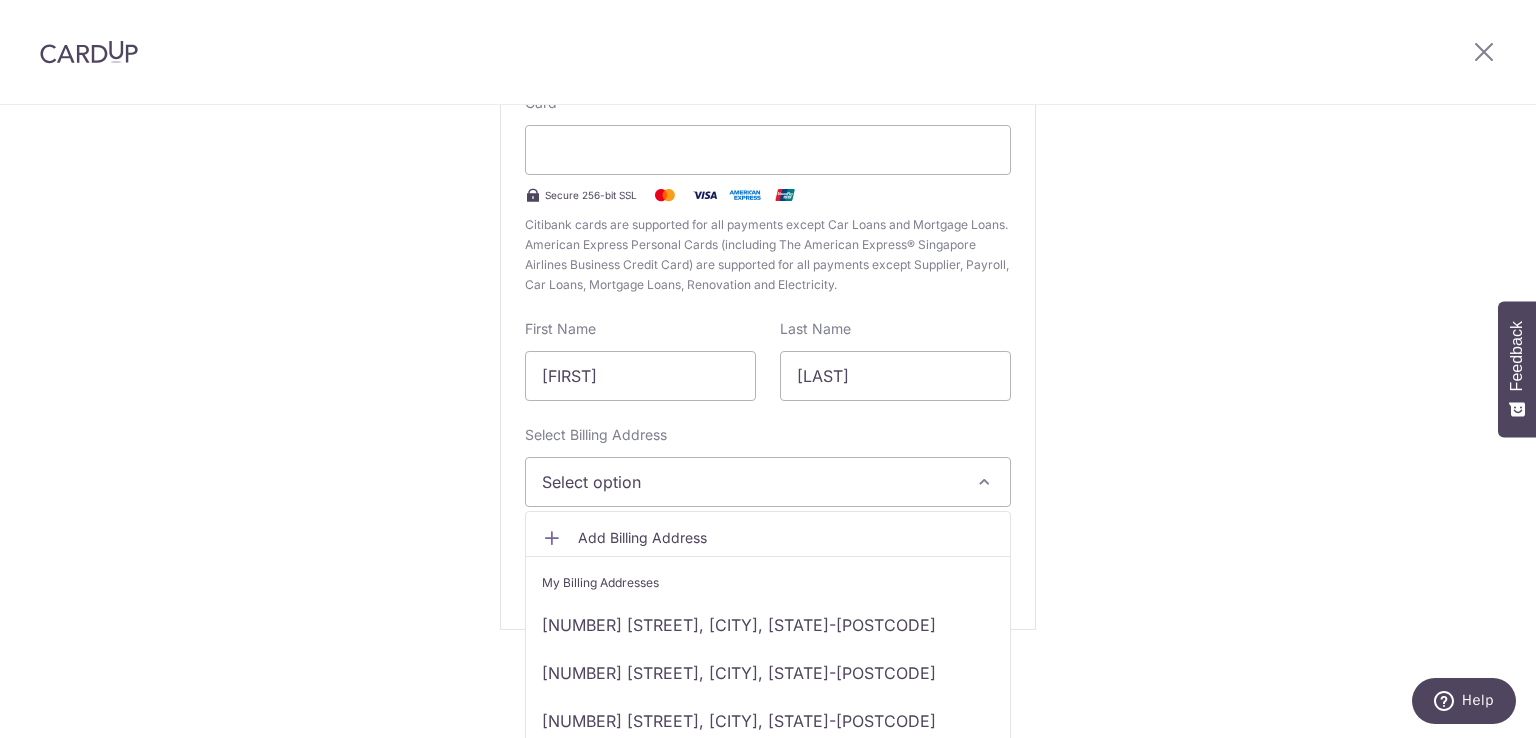 scroll, scrollTop: 29, scrollLeft: 0, axis: vertical 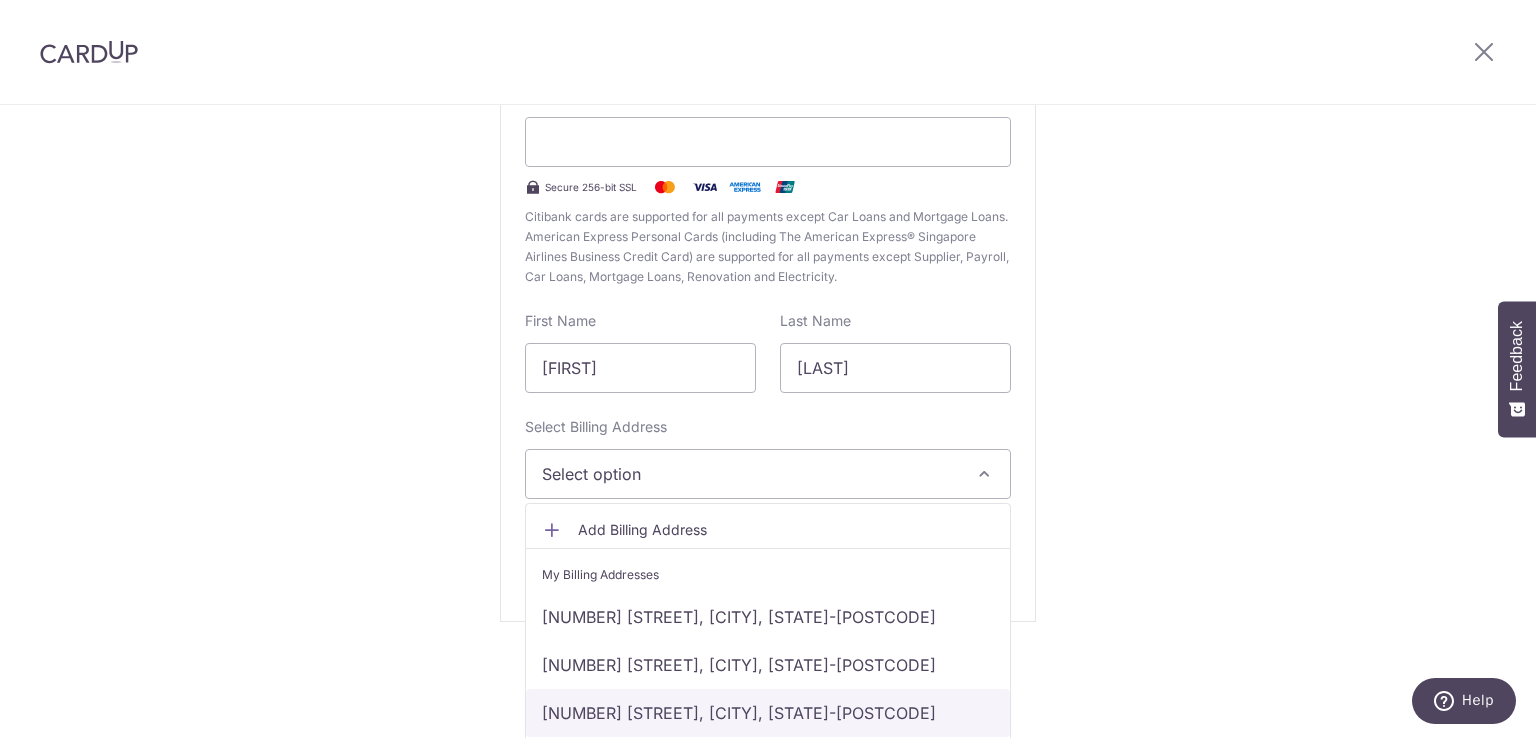 click on "99 MEYER ROAD, Singapore, Singapore-437920" at bounding box center [768, 713] 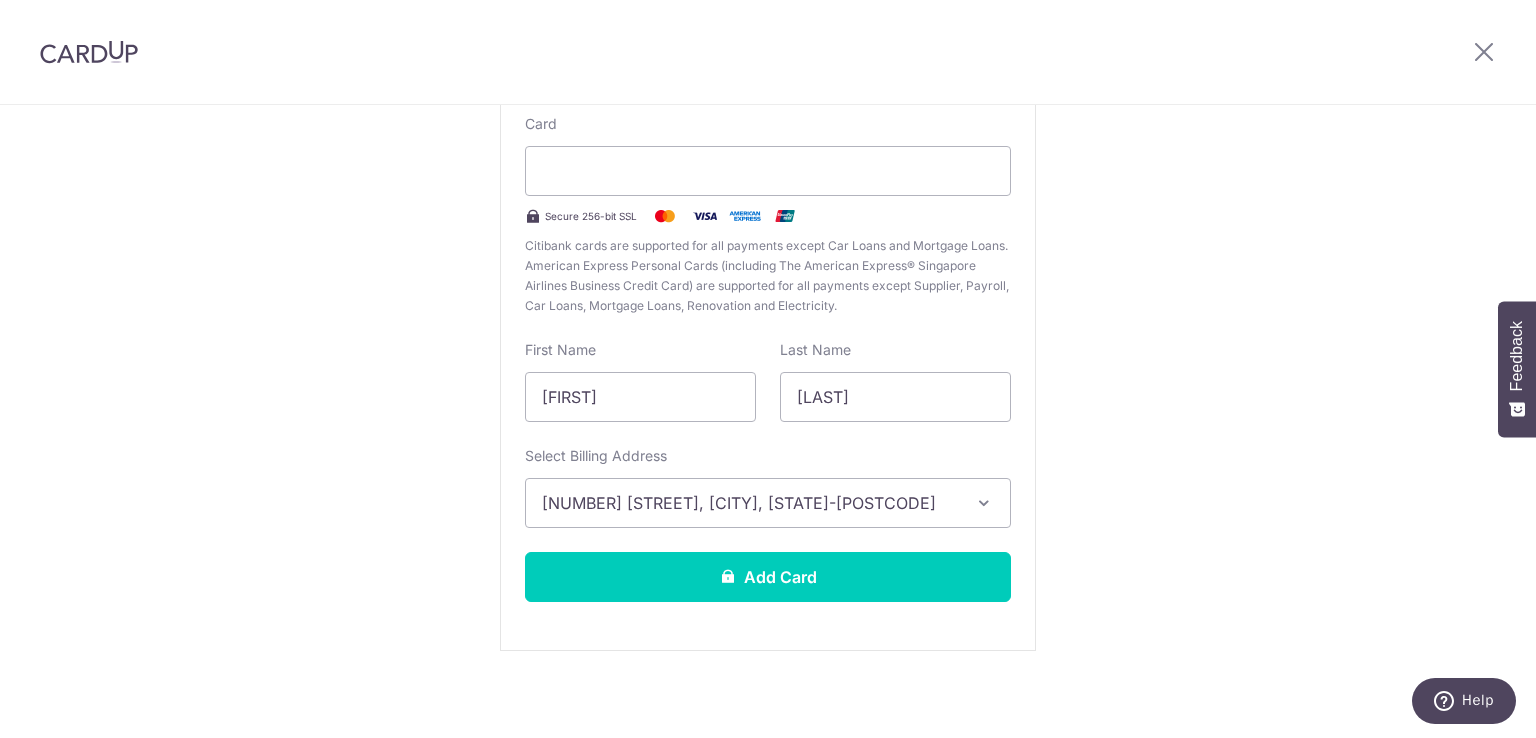 scroll, scrollTop: 0, scrollLeft: 0, axis: both 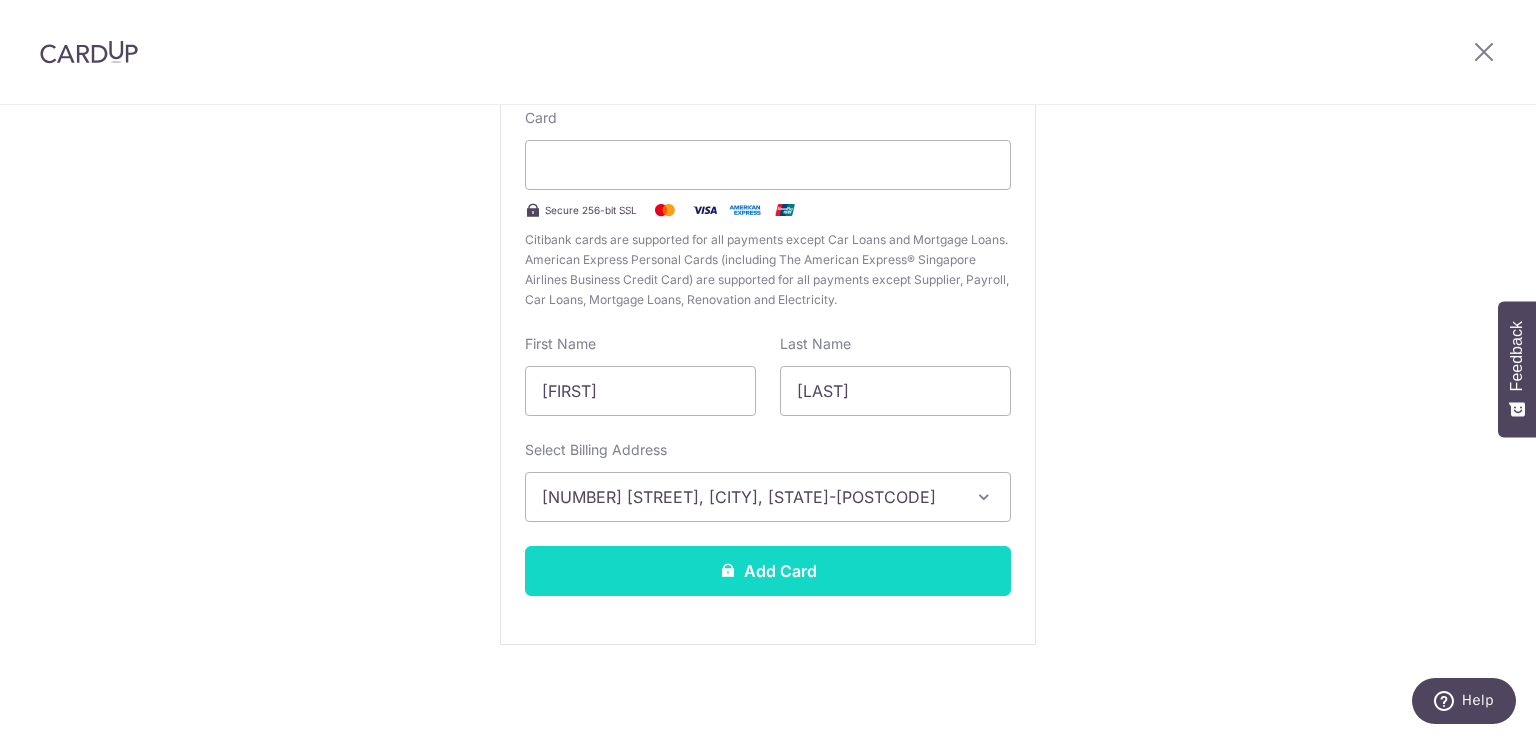 click on "Add Card" at bounding box center (768, 571) 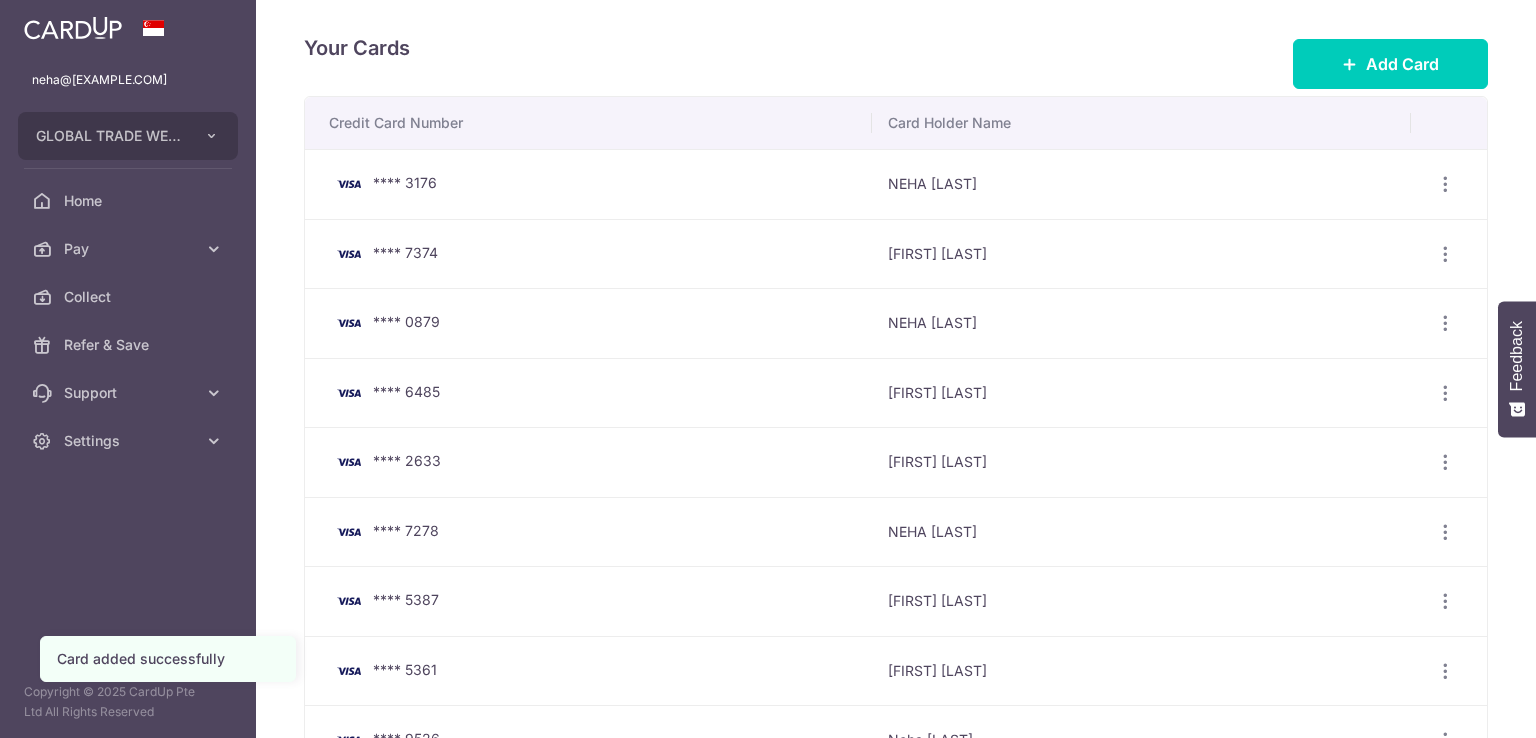 scroll, scrollTop: 0, scrollLeft: 0, axis: both 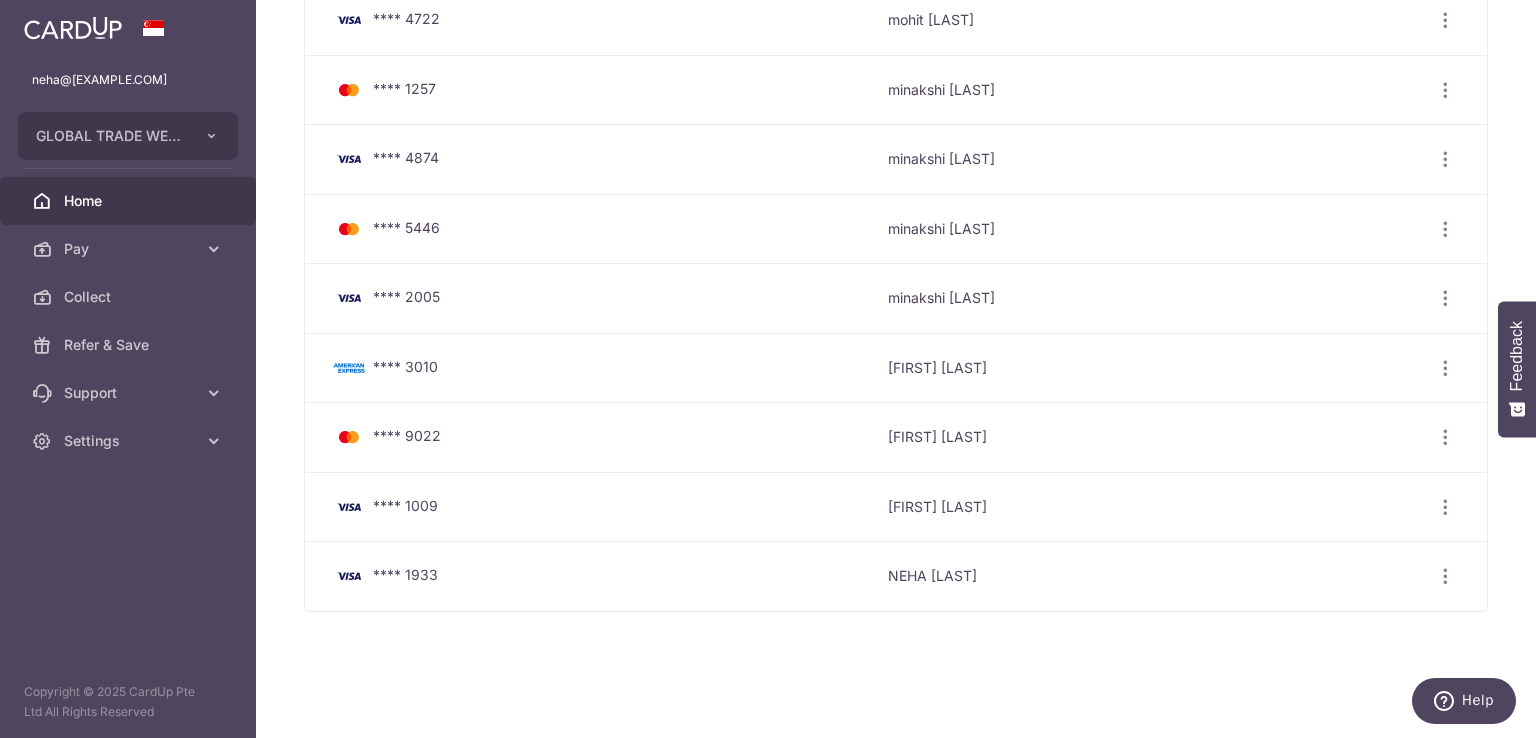 click on "Home" at bounding box center (130, 201) 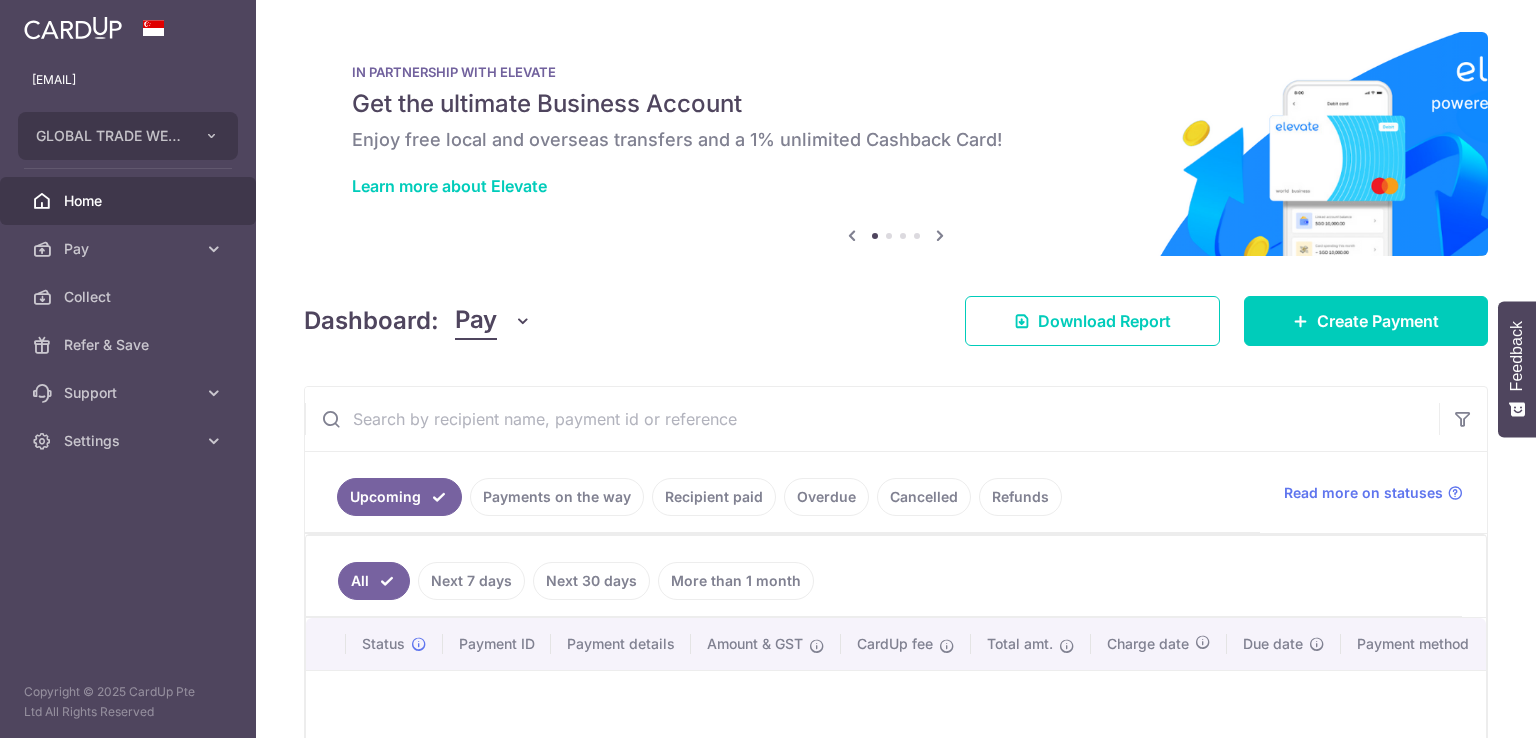 scroll, scrollTop: 0, scrollLeft: 0, axis: both 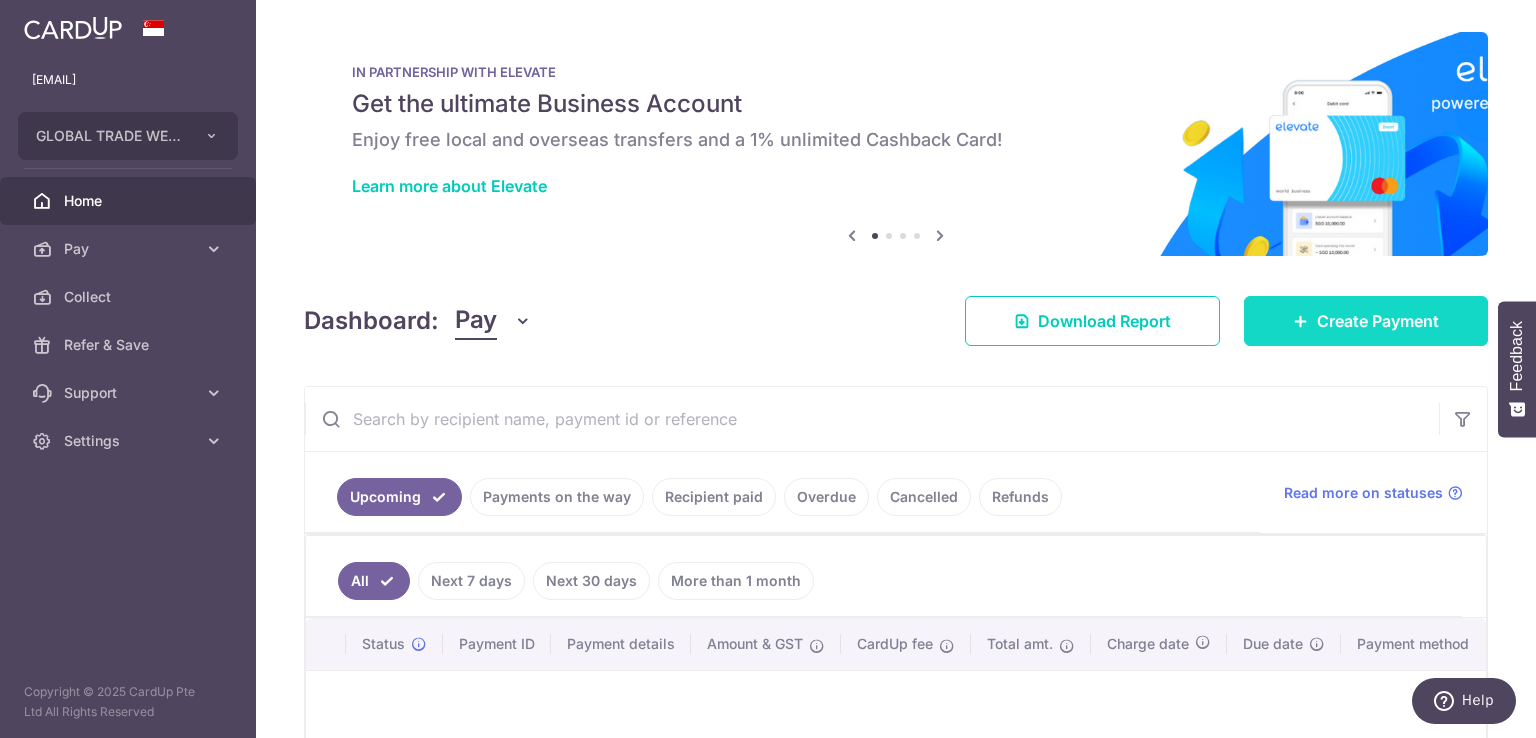 click on "Create Payment" at bounding box center [1378, 321] 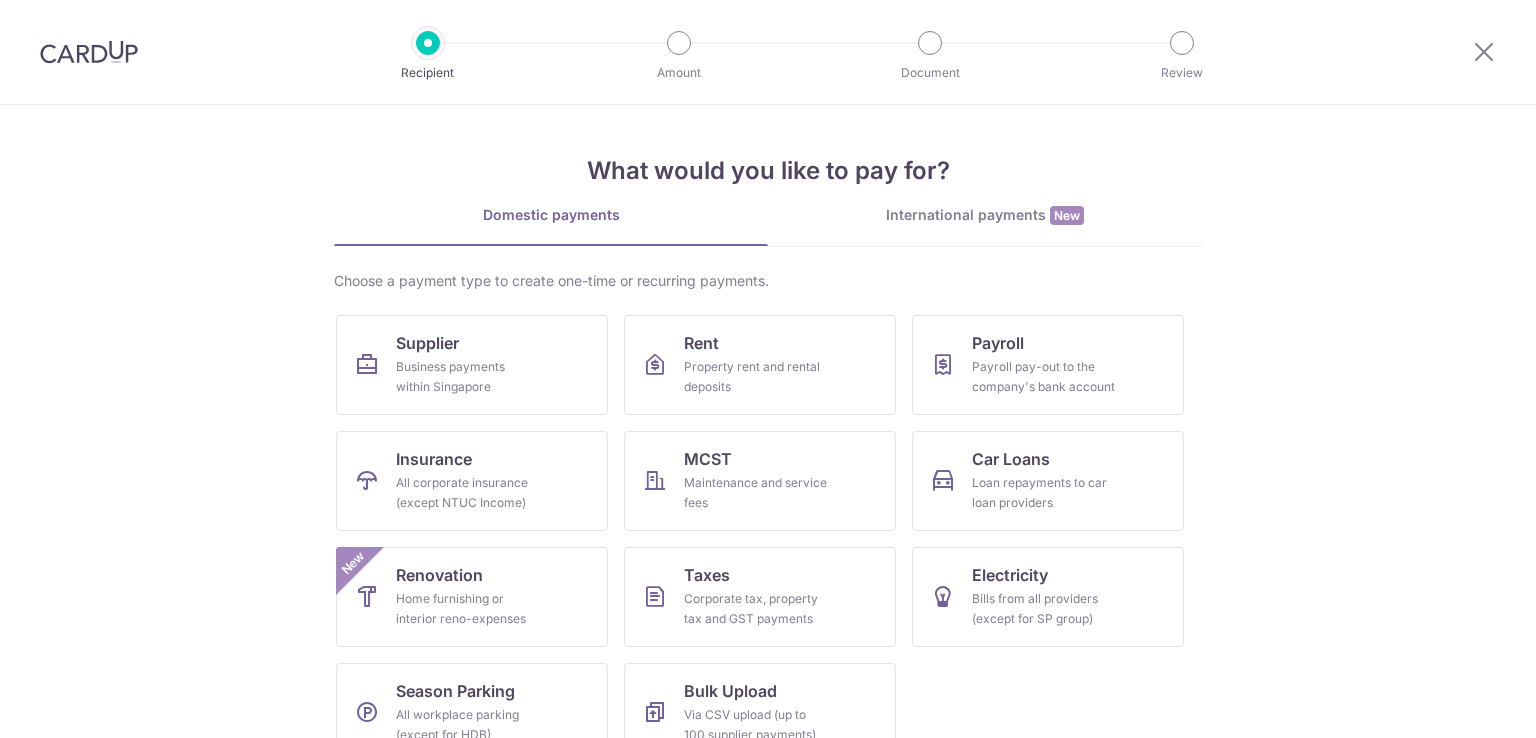 scroll, scrollTop: 0, scrollLeft: 0, axis: both 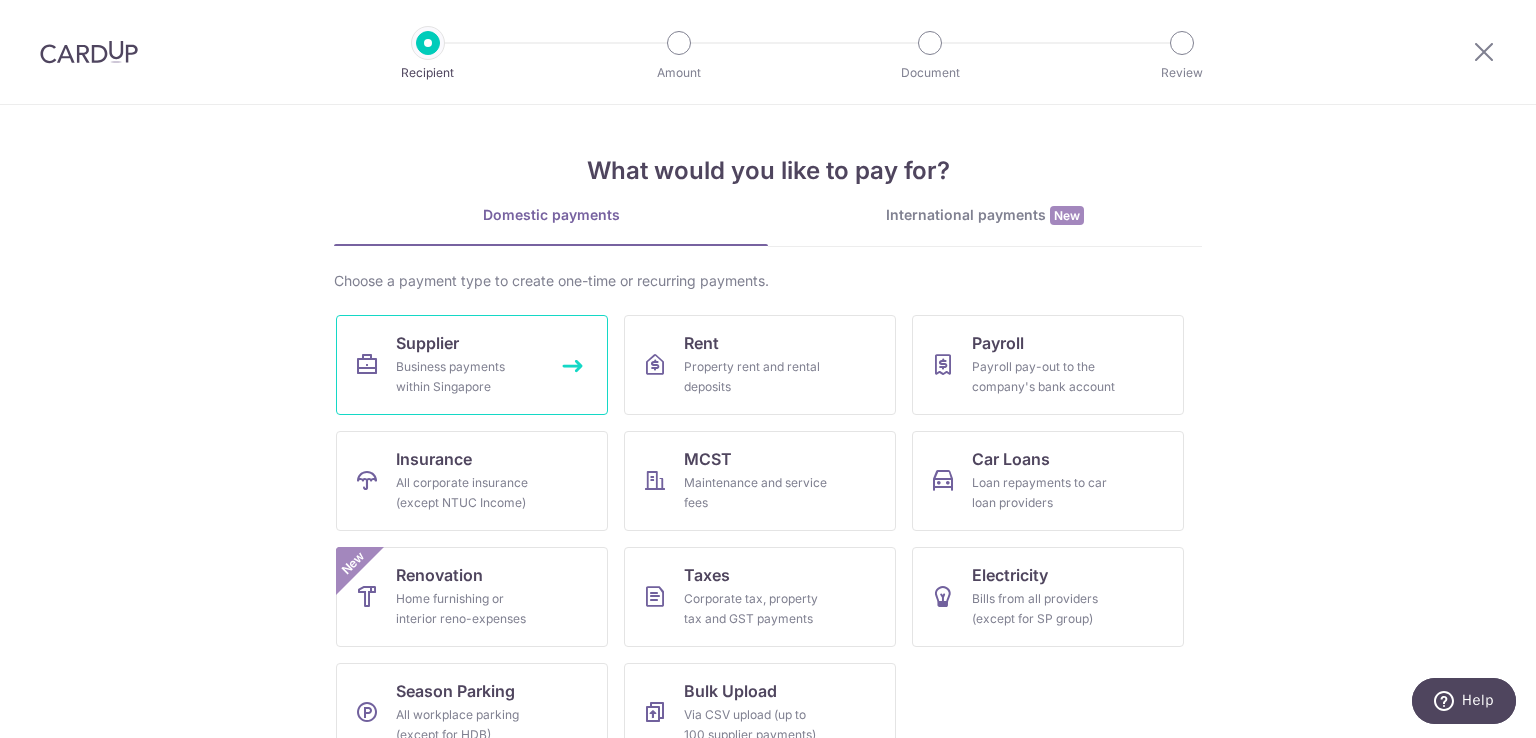click on "Supplier" at bounding box center (427, 343) 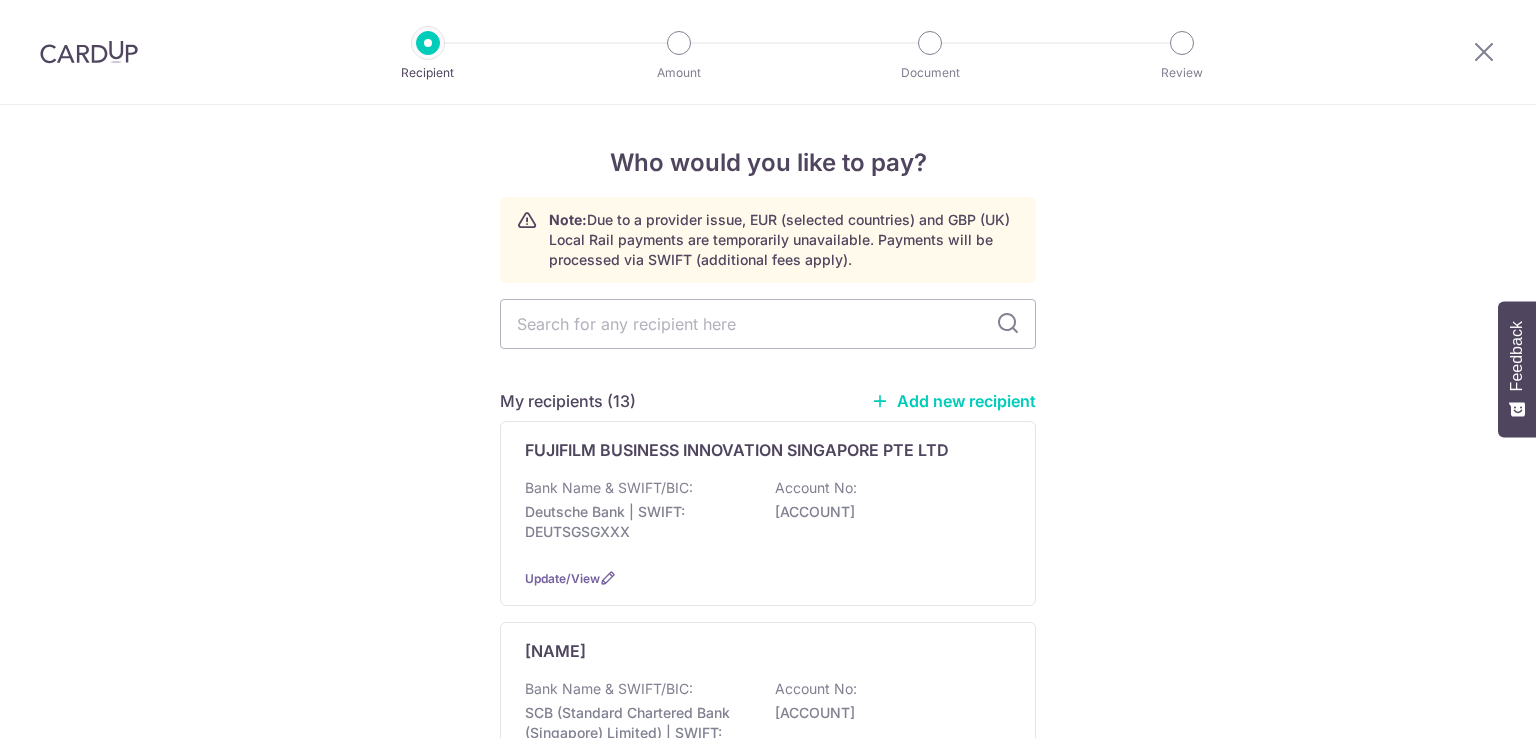 scroll, scrollTop: 0, scrollLeft: 0, axis: both 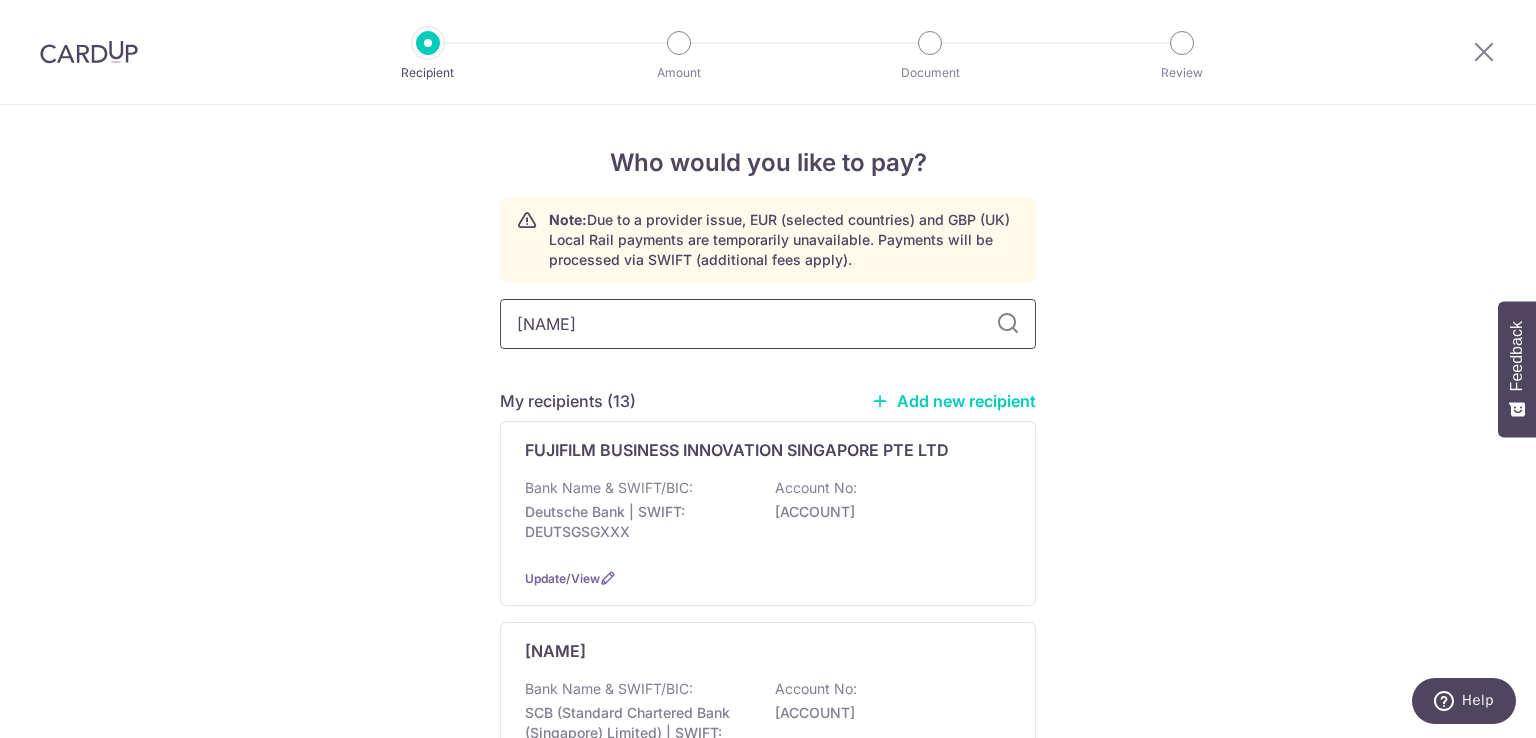 type on "[NAME]" 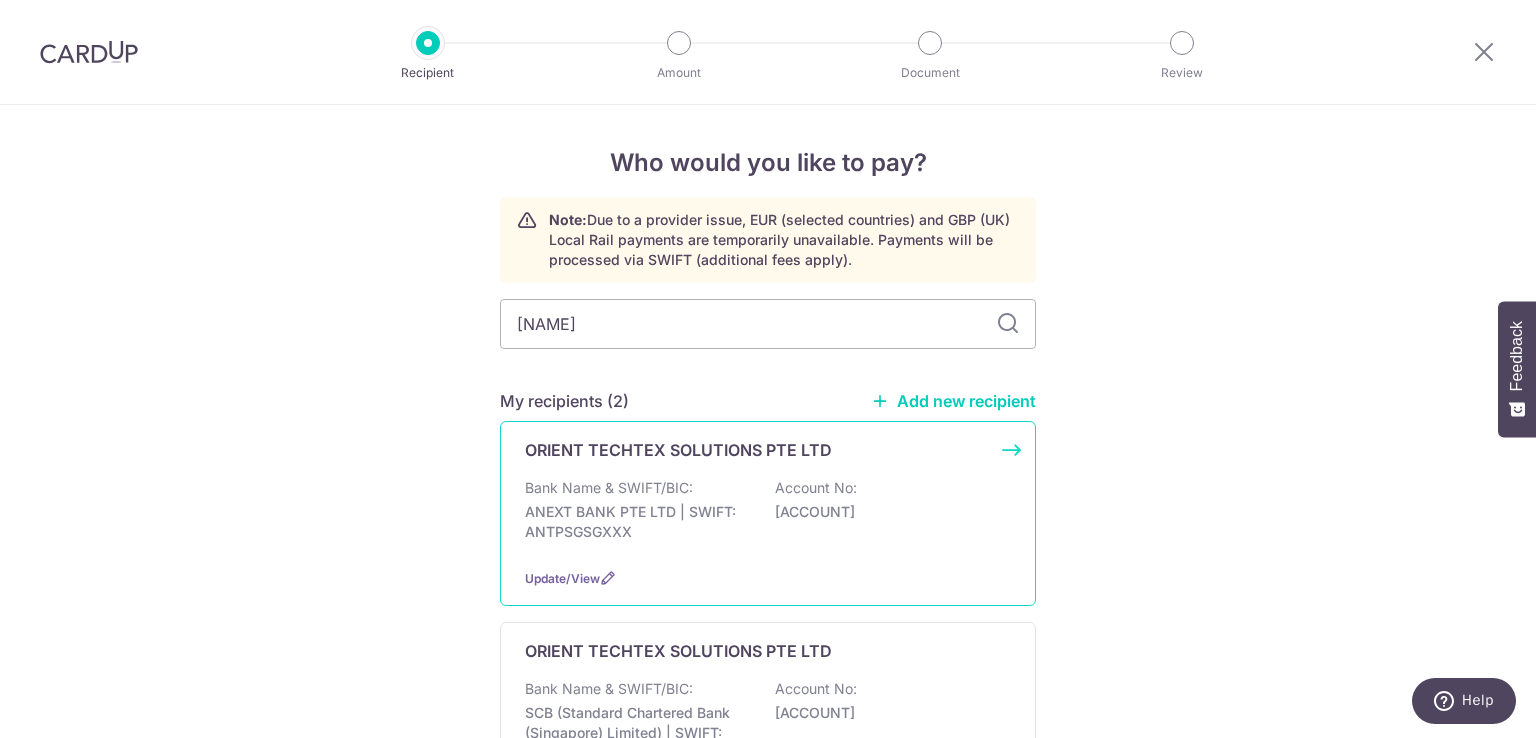 click on "[COMPANY]
Bank Name & SWIFT/BIC:
[BANK NAME] | SWIFT: [SWIFT CODE]
Account No:
[ACCOUNT]
Update/View" at bounding box center [768, 513] 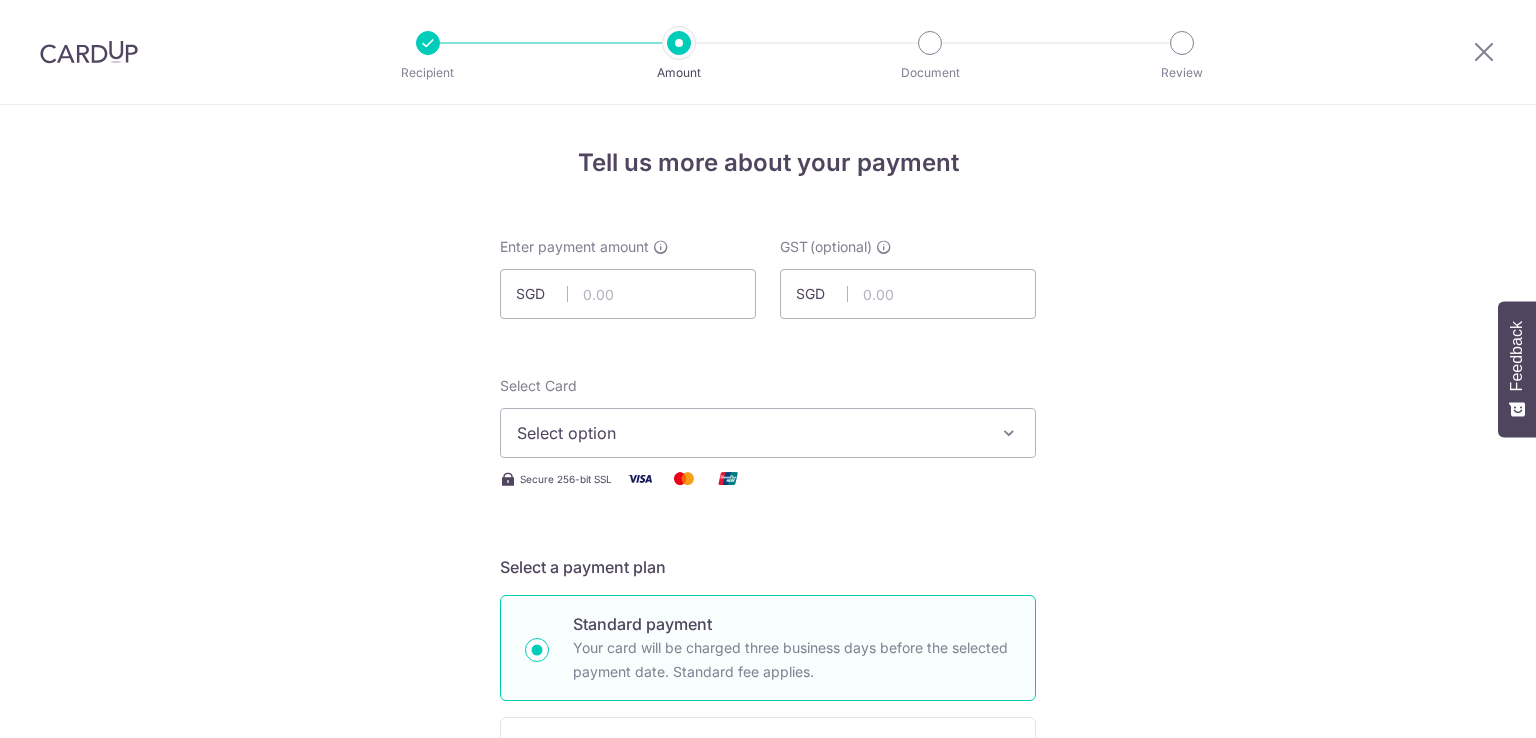 scroll, scrollTop: 0, scrollLeft: 0, axis: both 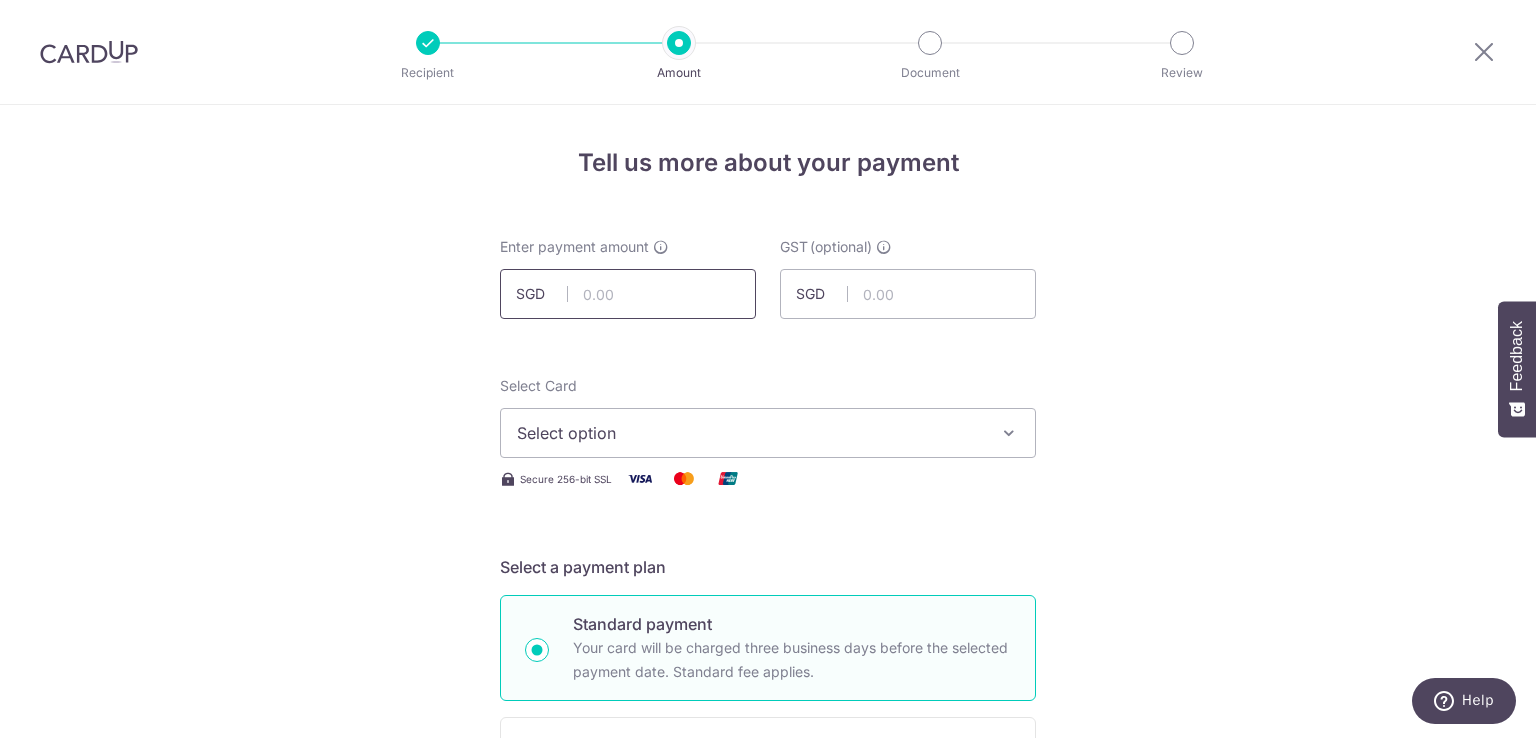 click at bounding box center [628, 294] 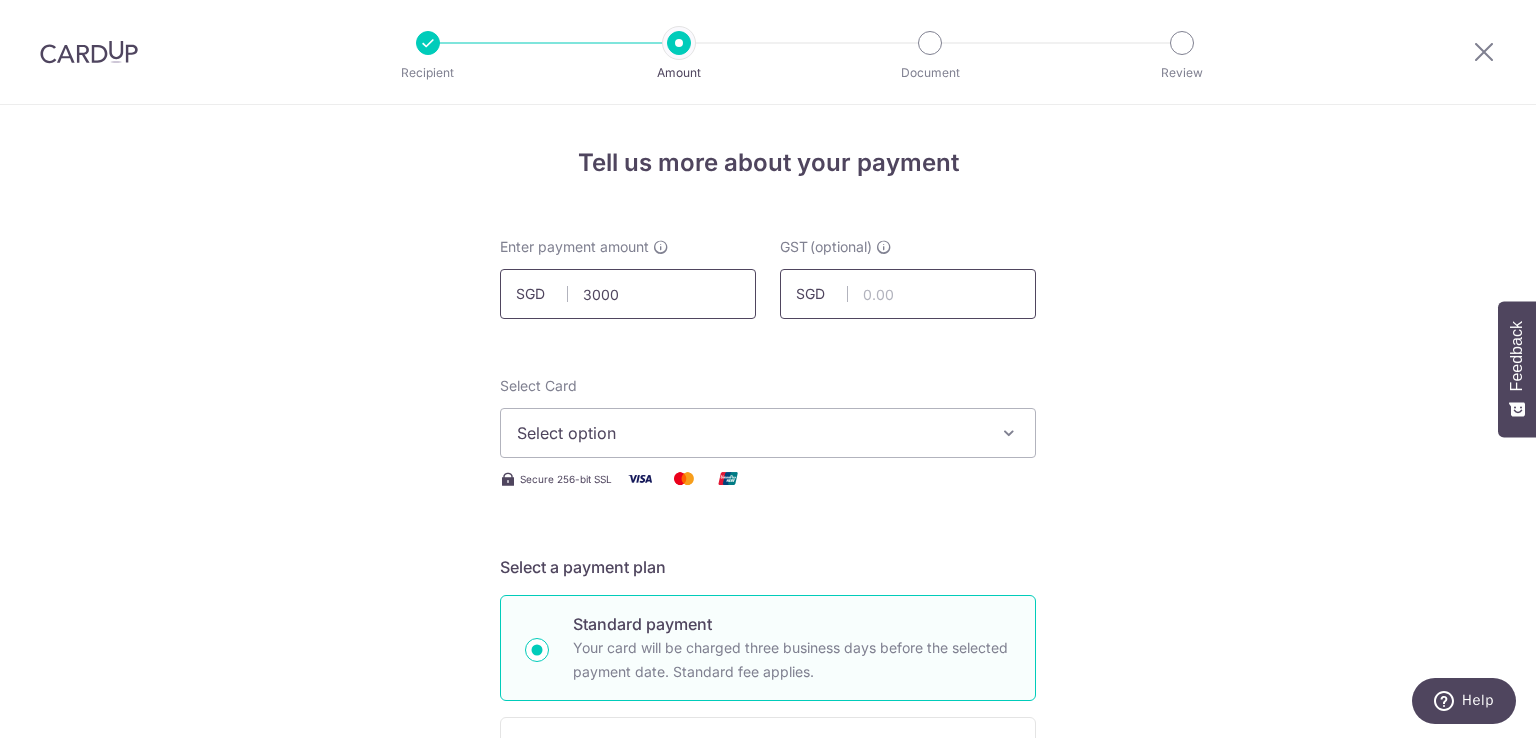 type on "3,000.00" 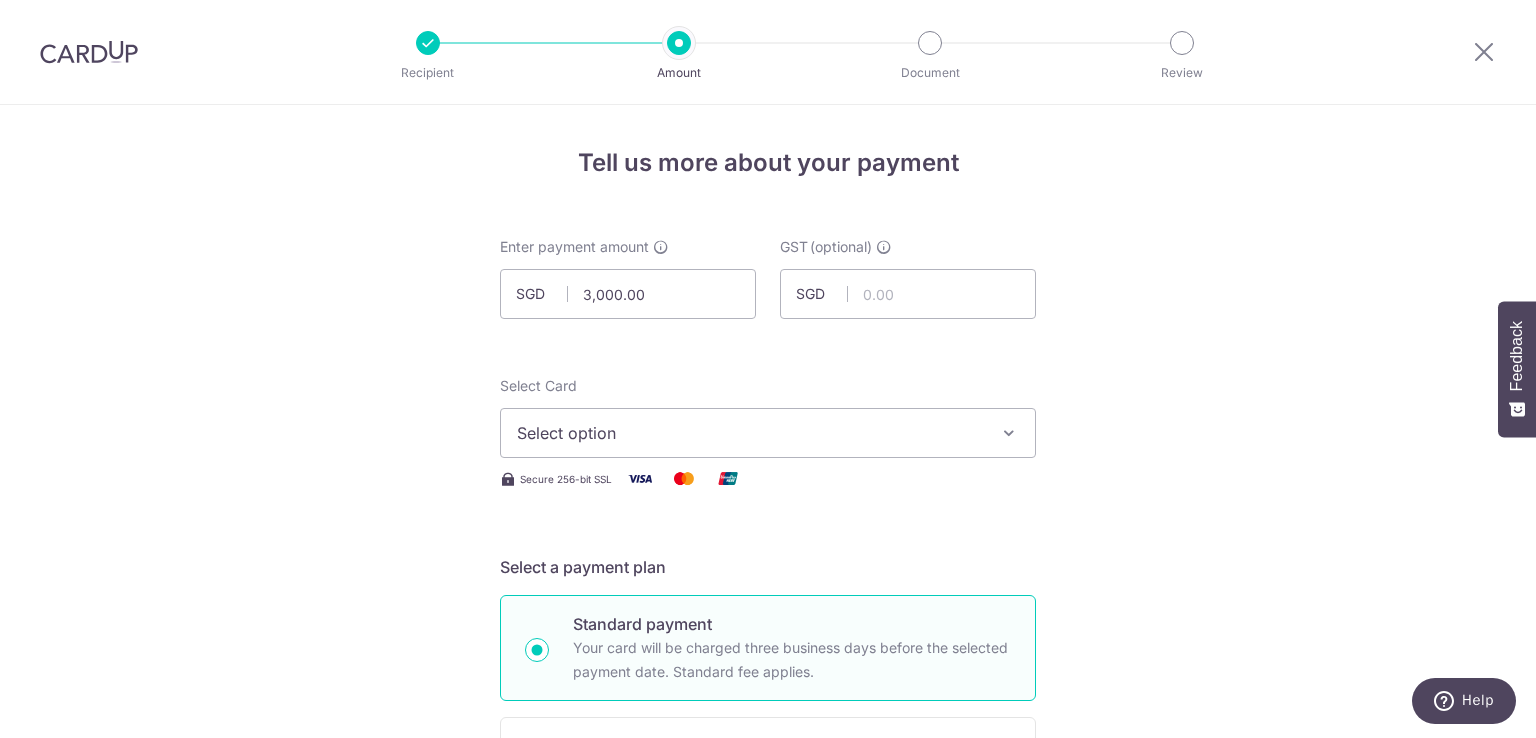 click on "Select option" at bounding box center (750, 433) 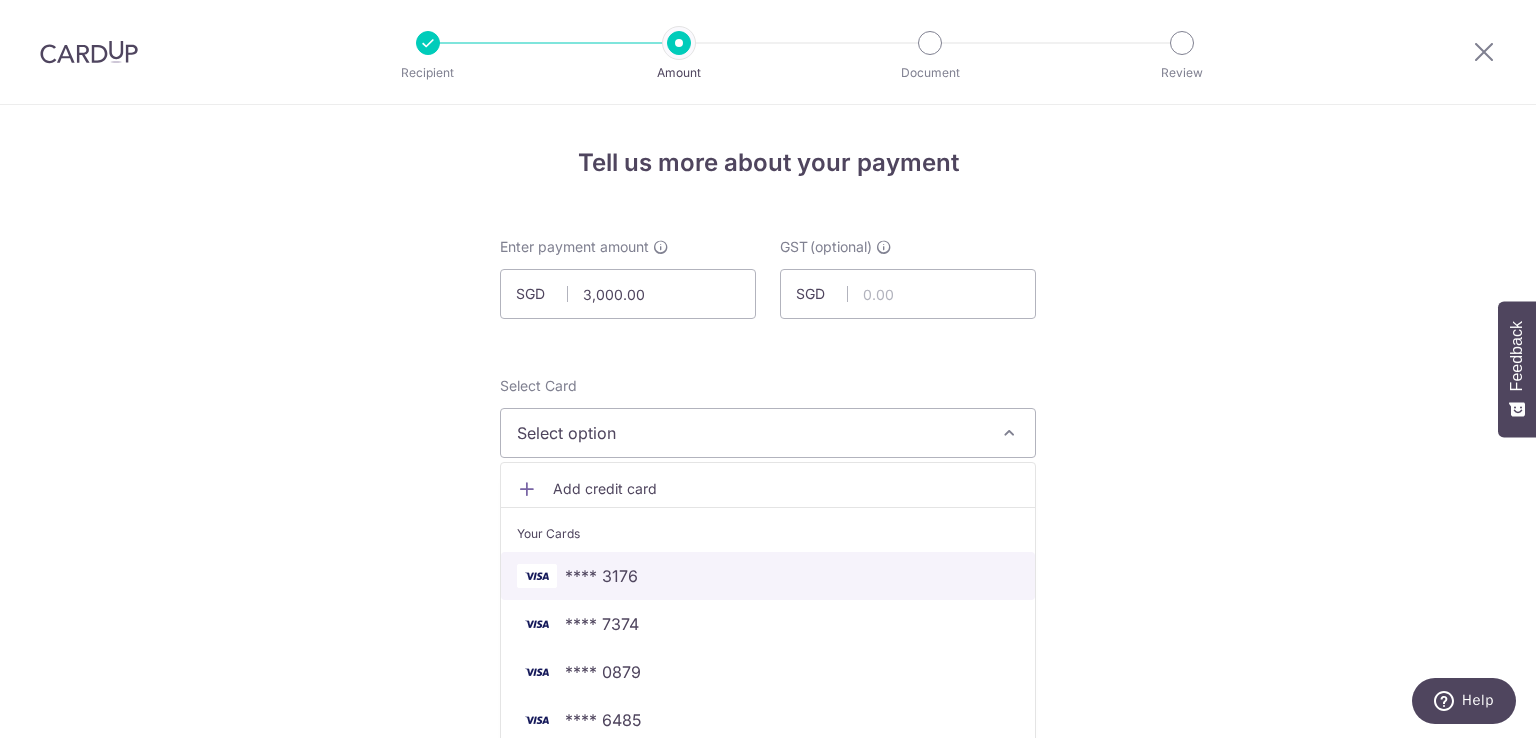 type 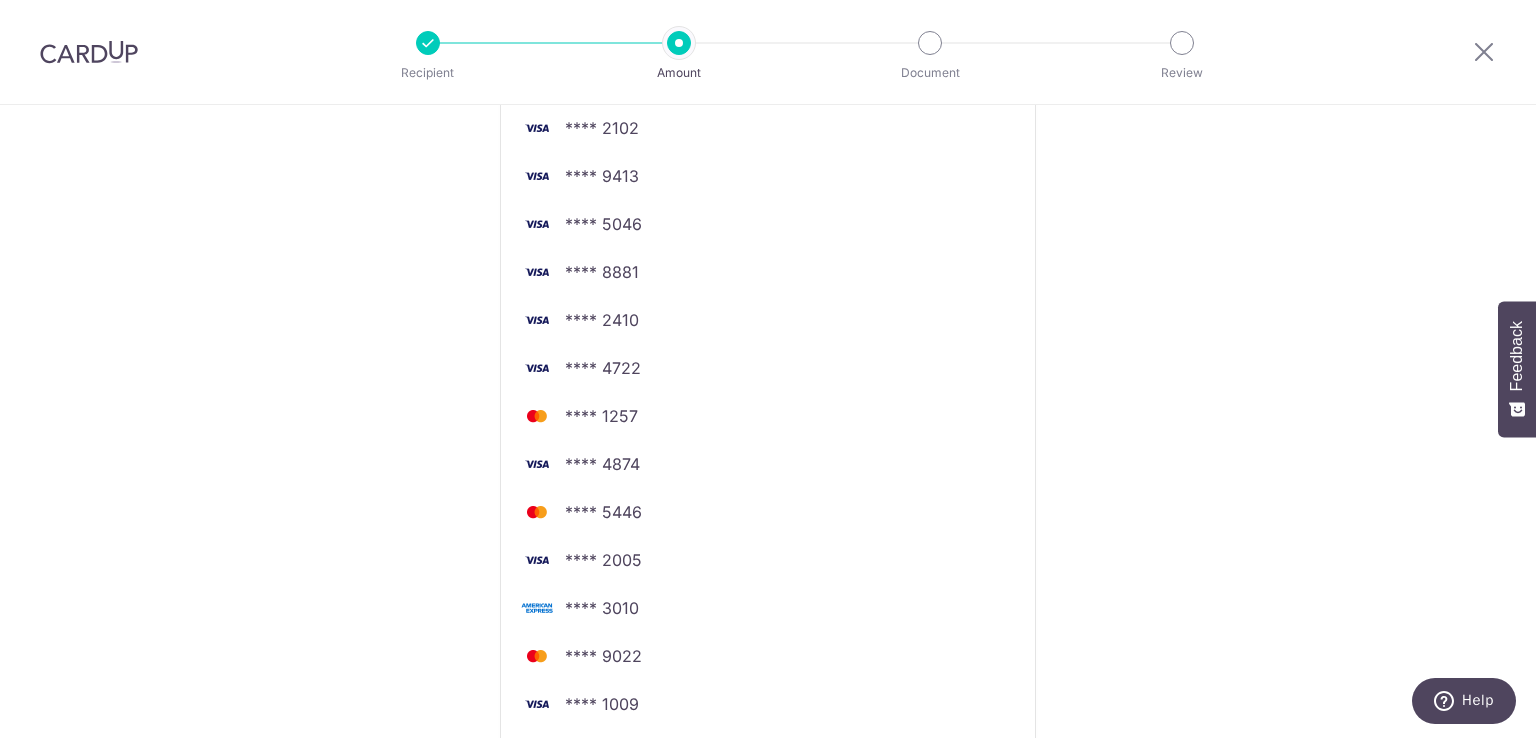 scroll, scrollTop: 1502, scrollLeft: 0, axis: vertical 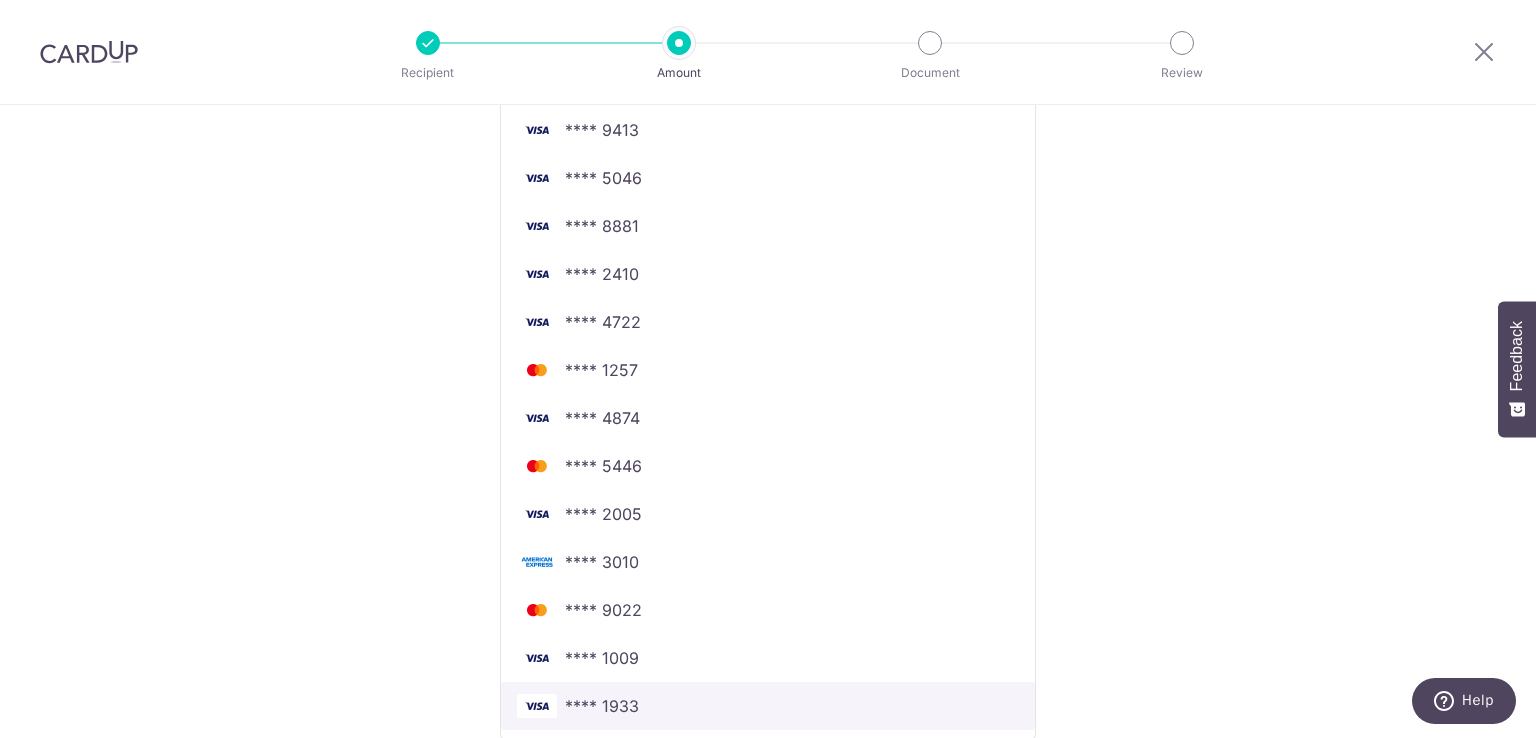 click on "**** 1933" at bounding box center (768, 706) 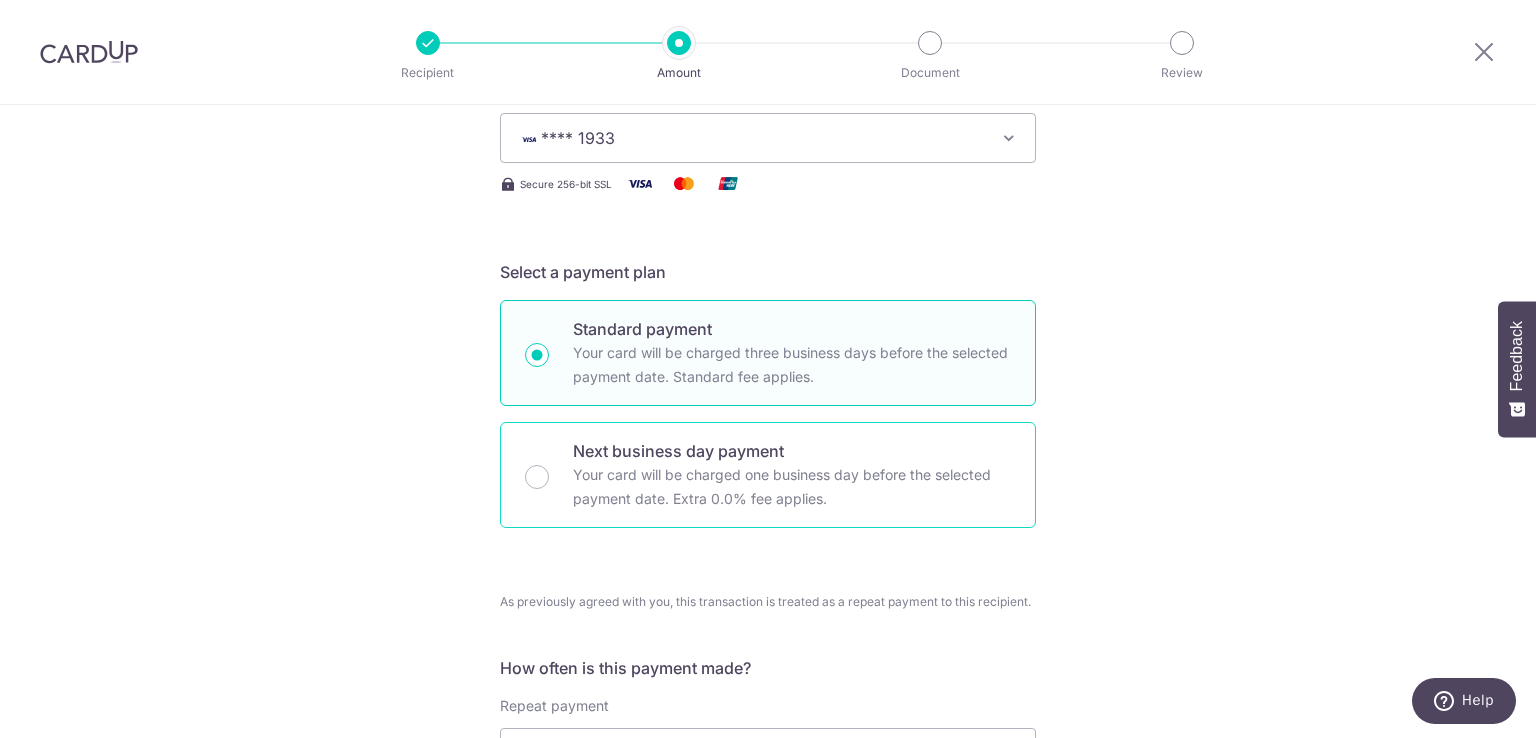 scroll, scrollTop: 400, scrollLeft: 0, axis: vertical 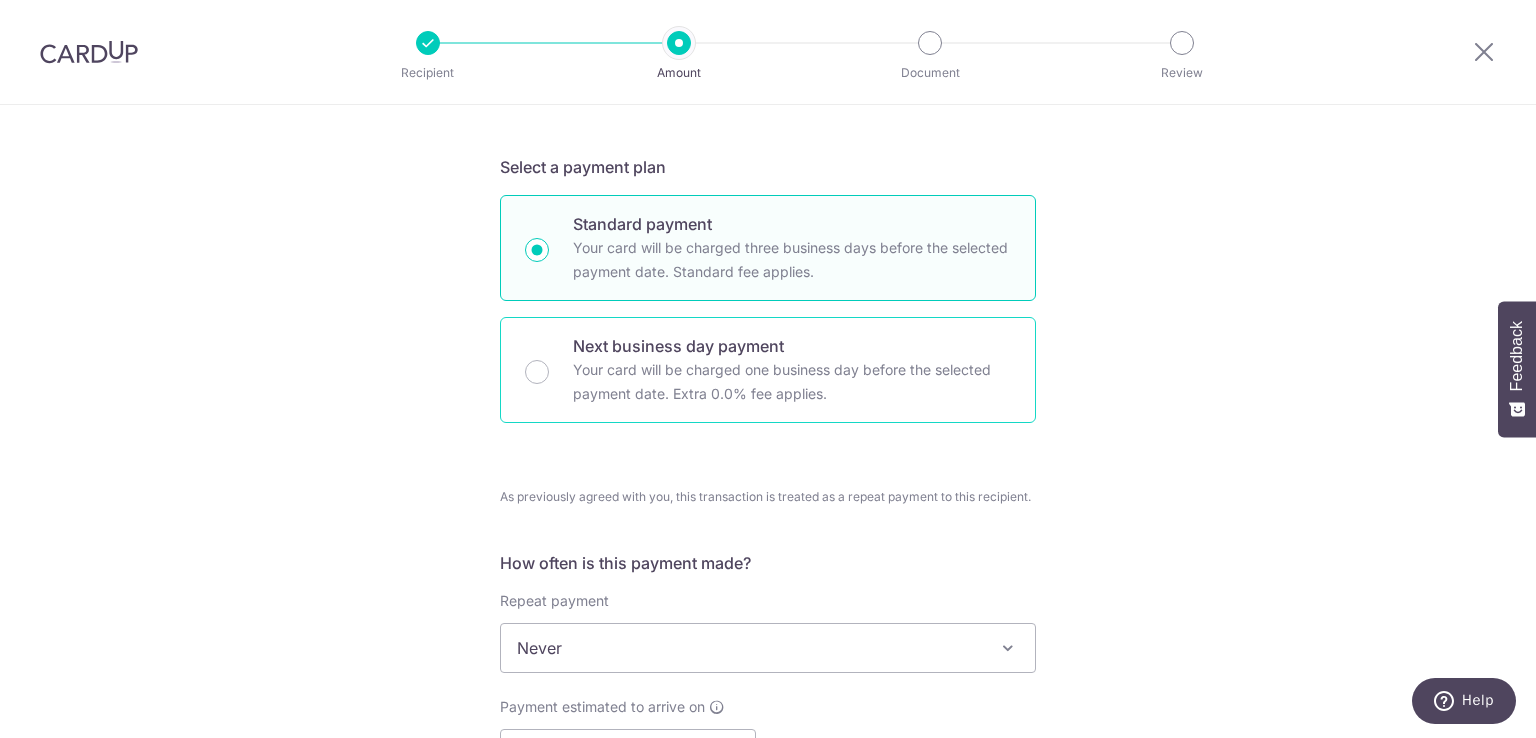 click on "Your card will be charged one business day before the selected payment date. Extra 0.0% fee applies." at bounding box center [792, 382] 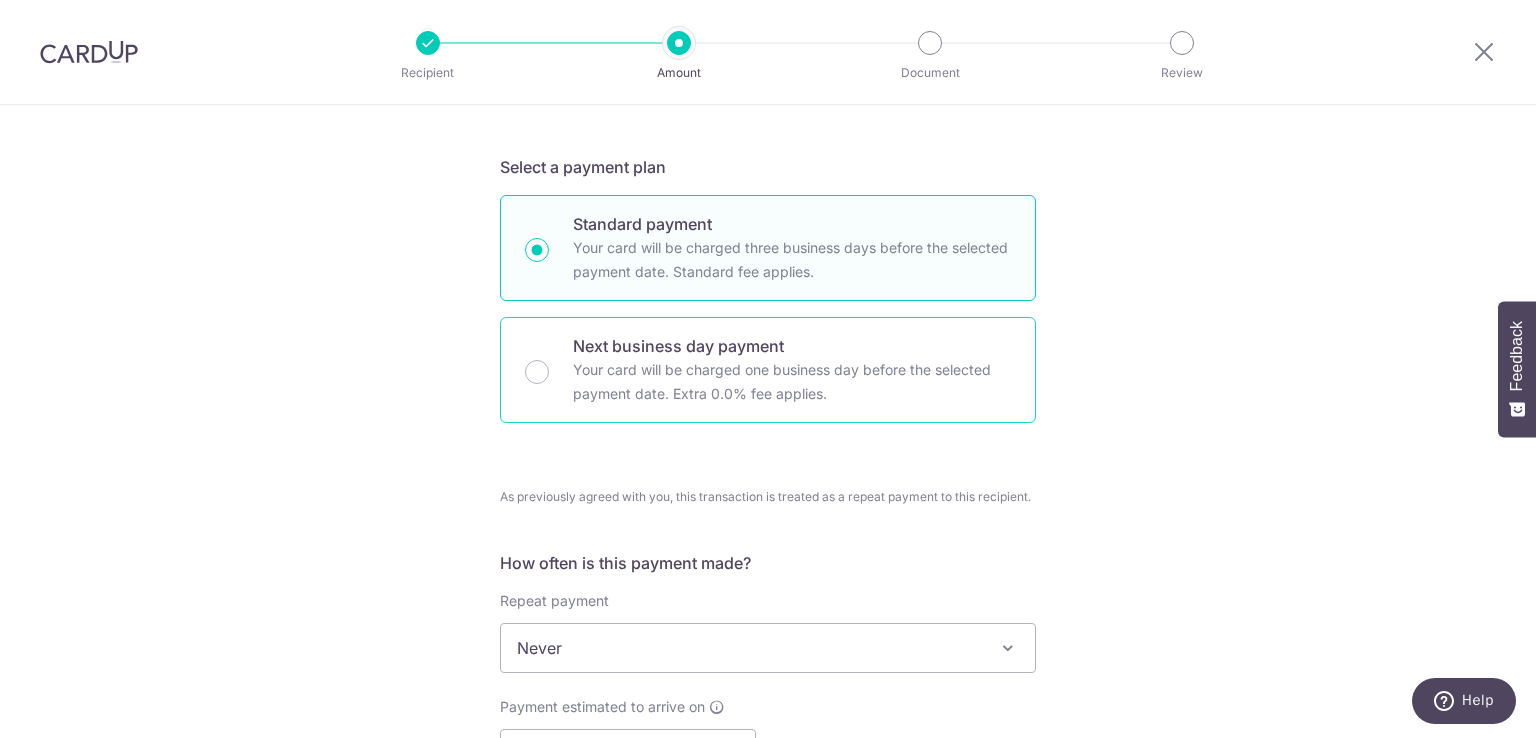 radio on "false" 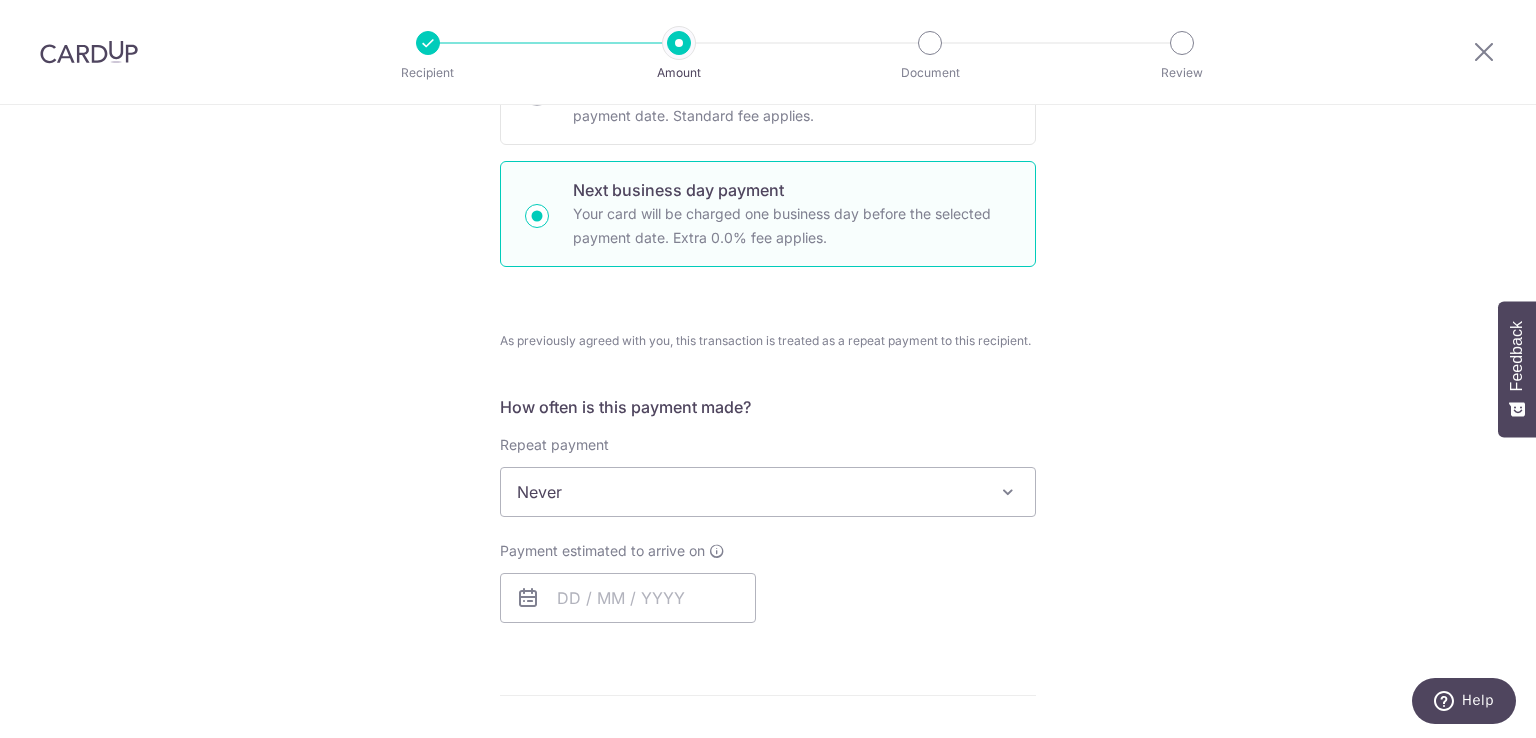 scroll, scrollTop: 700, scrollLeft: 0, axis: vertical 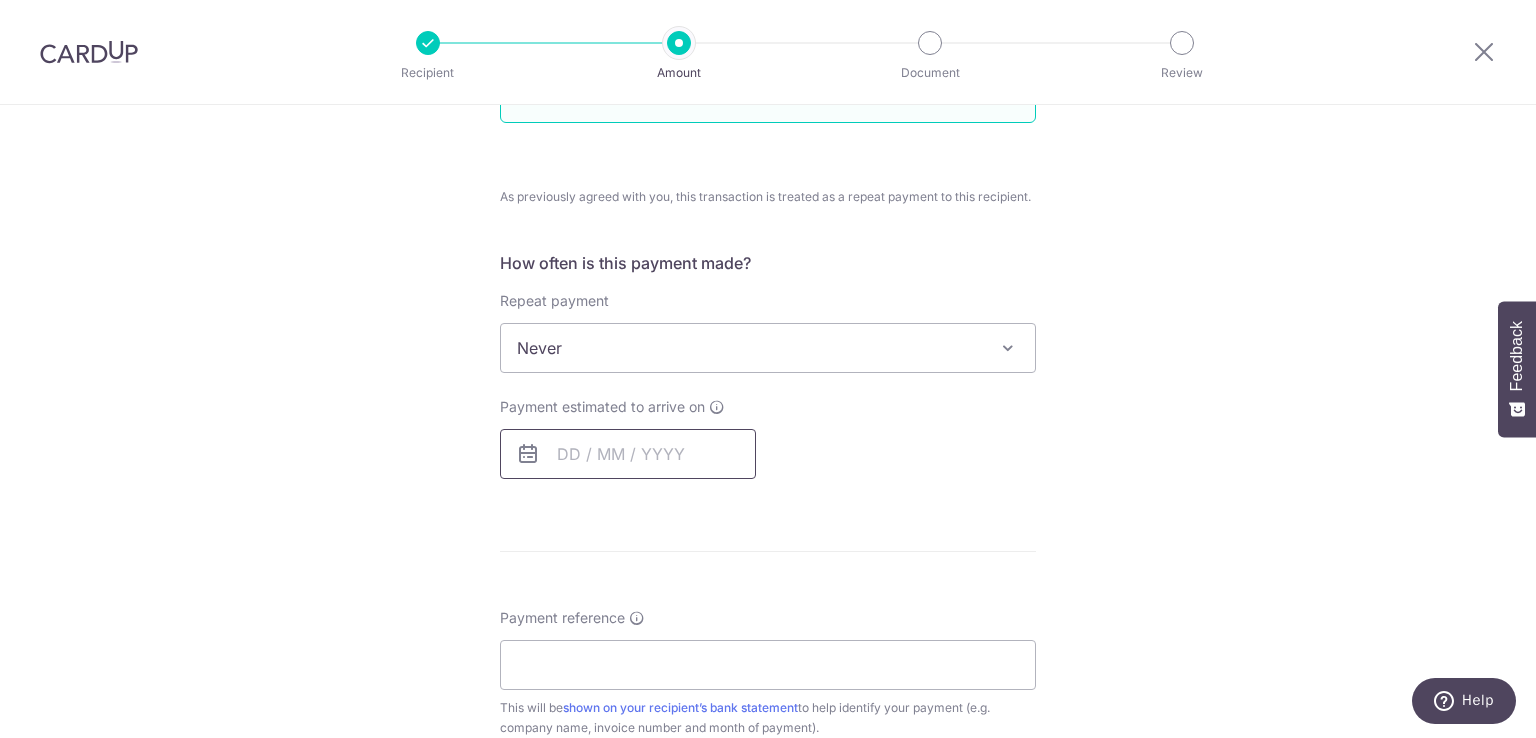 click at bounding box center (628, 454) 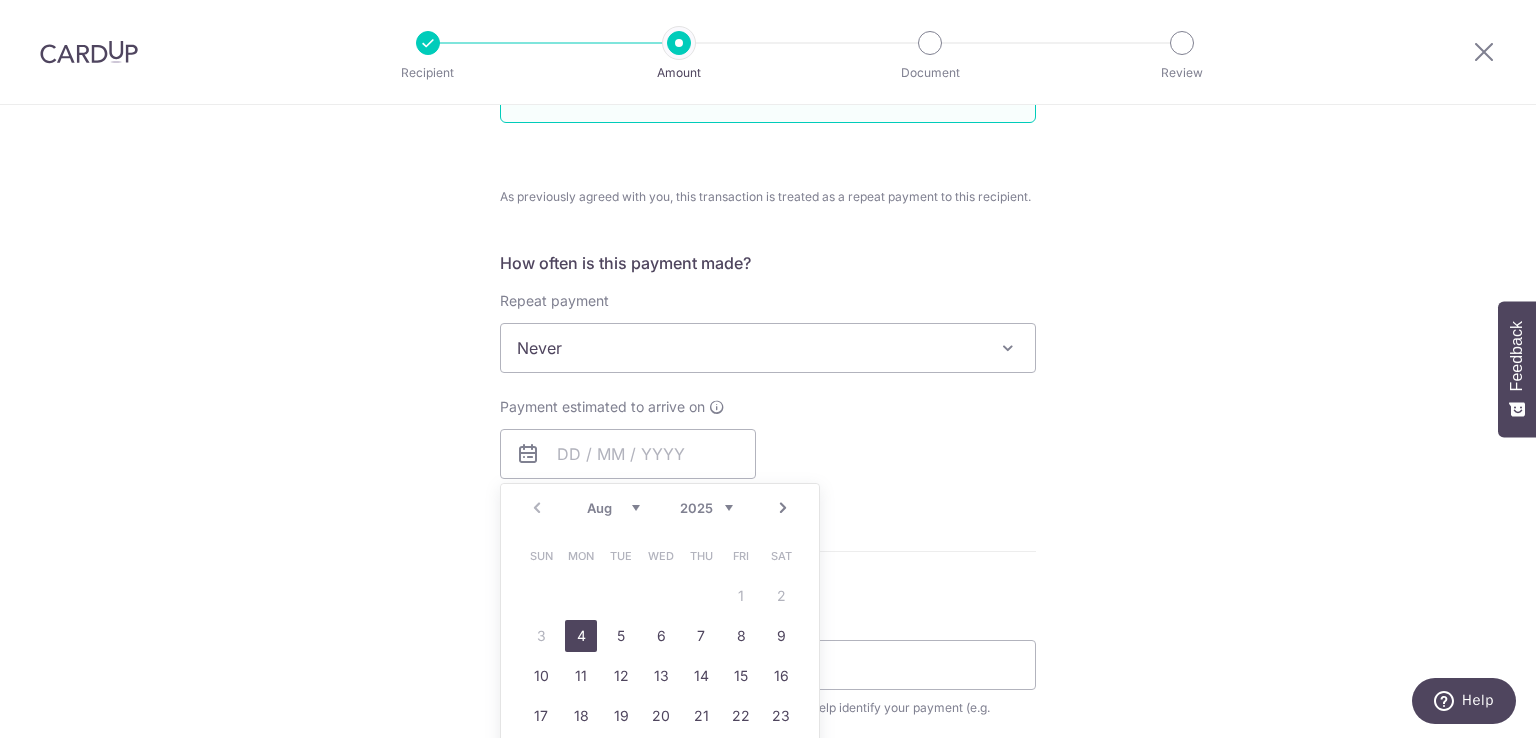 click on "4" at bounding box center (581, 636) 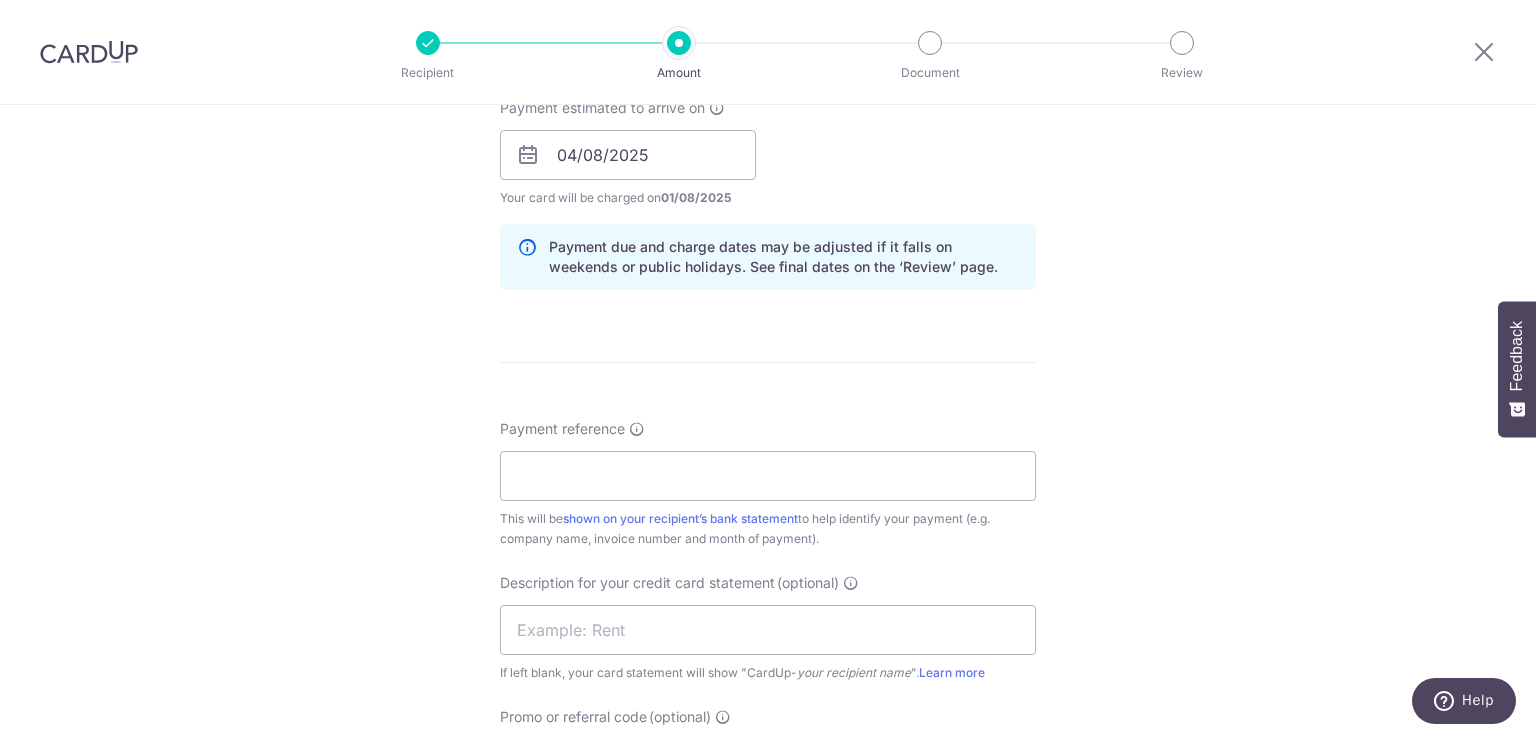 scroll, scrollTop: 1000, scrollLeft: 0, axis: vertical 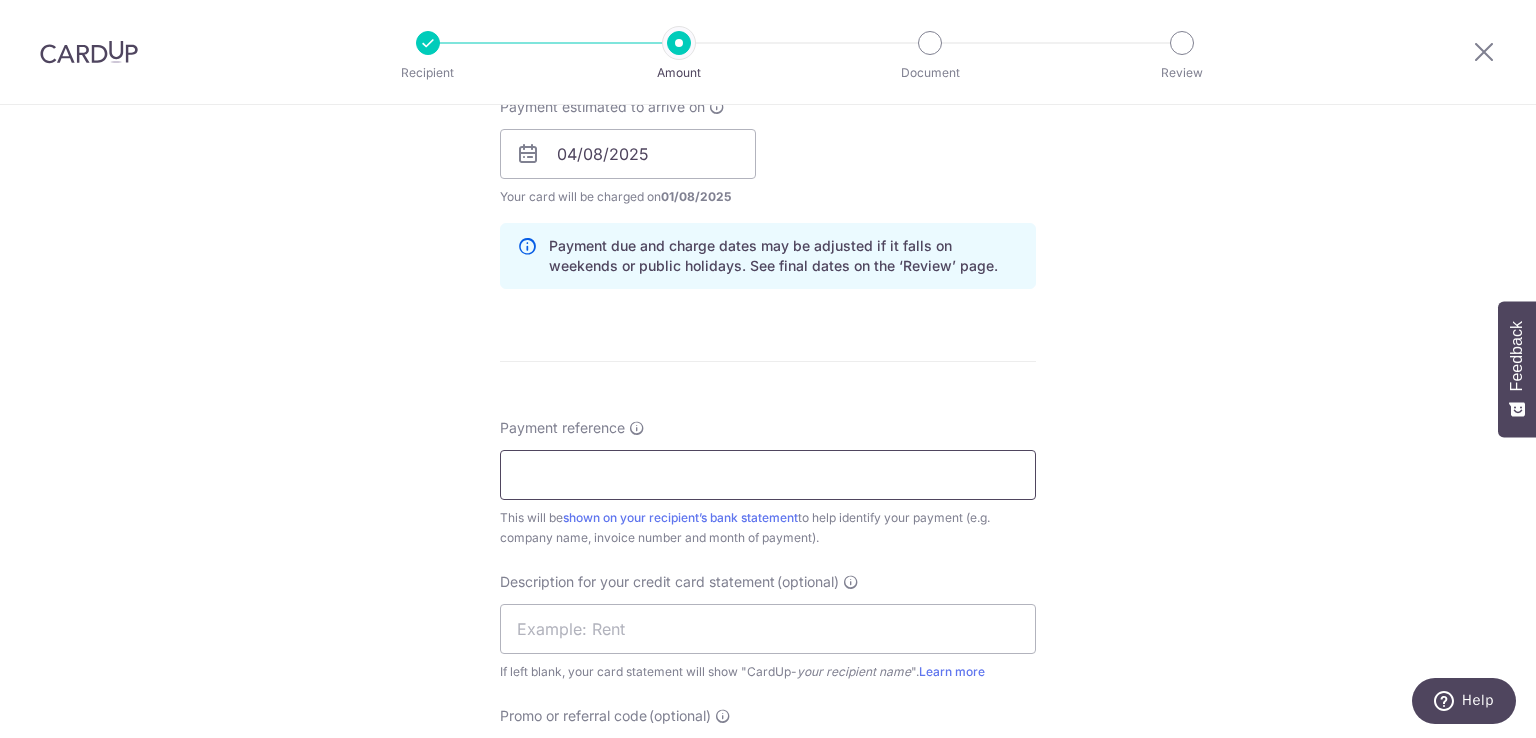 click on "Payment reference" at bounding box center [768, 475] 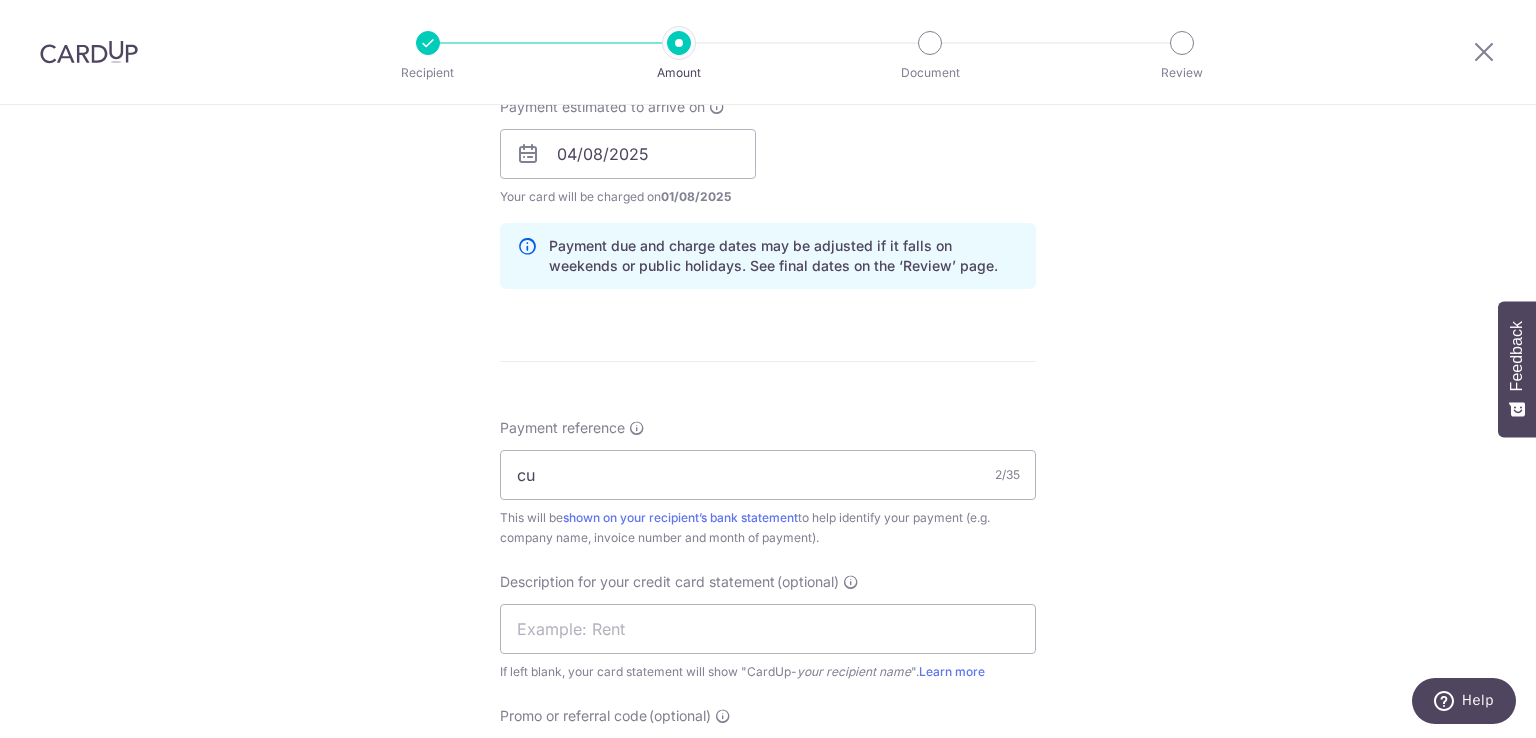 click on "Tell us more about your payment
Enter payment amount
SGD
3,000.00
3000.00
GST
(optional)
SGD
Select Card
**** 1933
Add credit card
Your Cards
**** 3176
**** 7374
**** 0879
**** 6485
**** 2633" at bounding box center [768, 202] 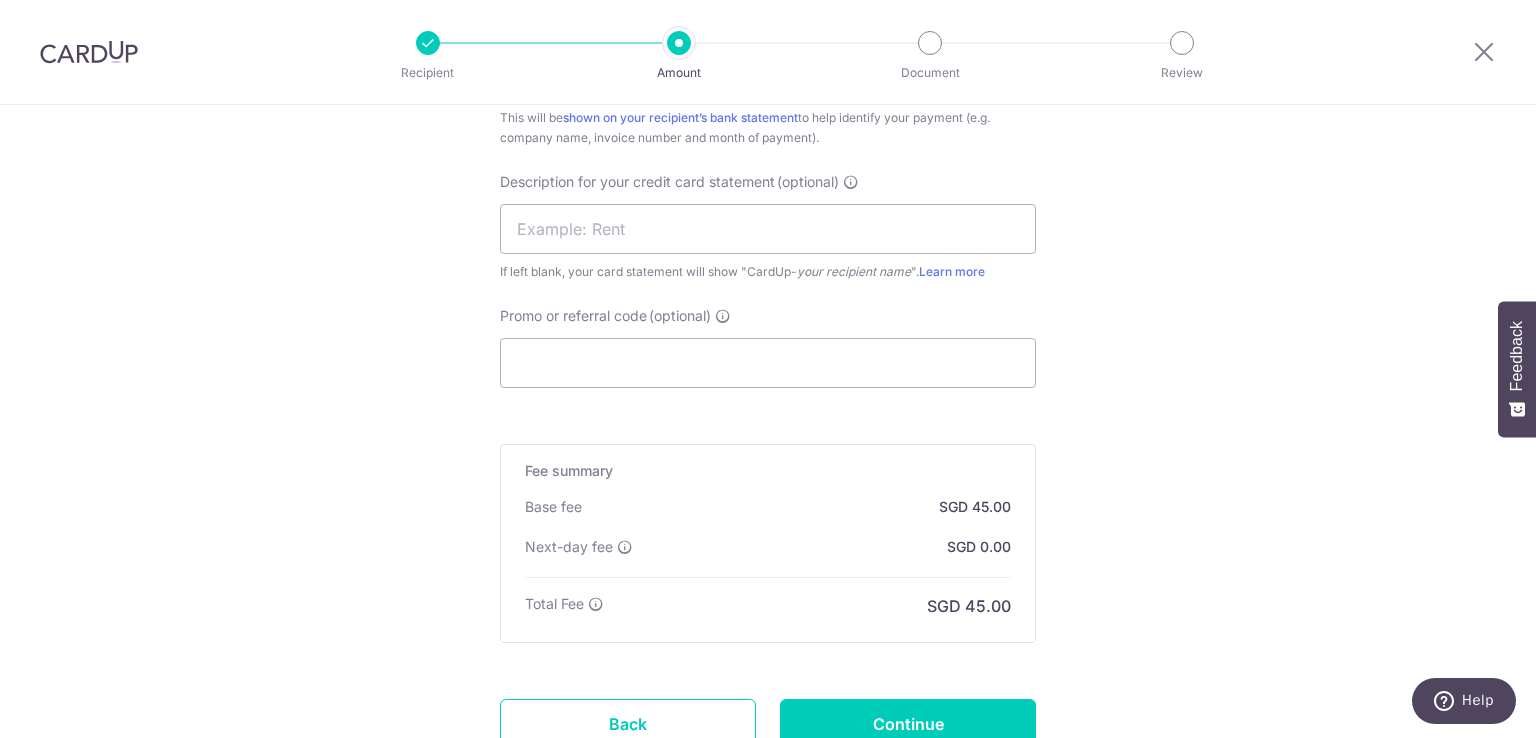 scroll, scrollTop: 1500, scrollLeft: 0, axis: vertical 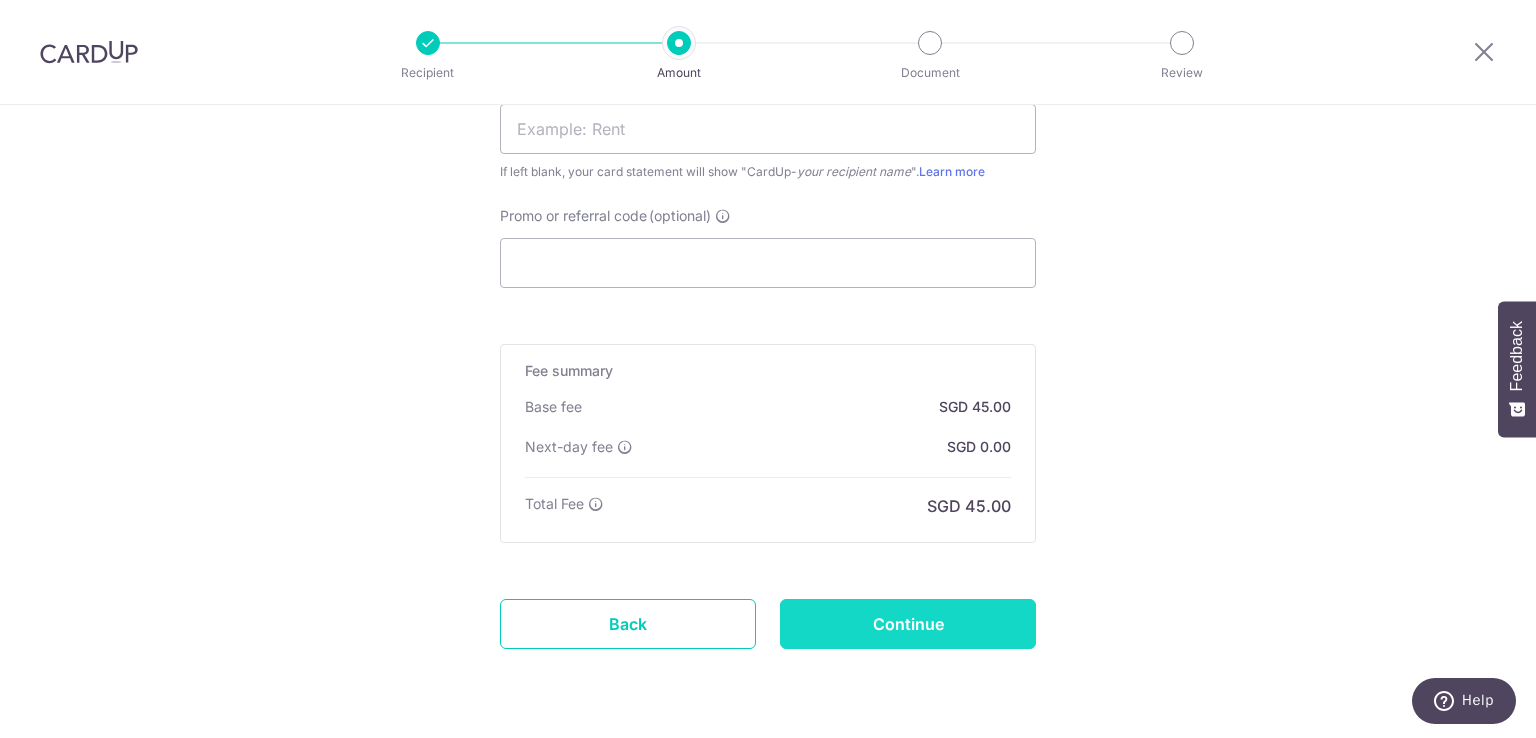 click on "Continue" at bounding box center [908, 624] 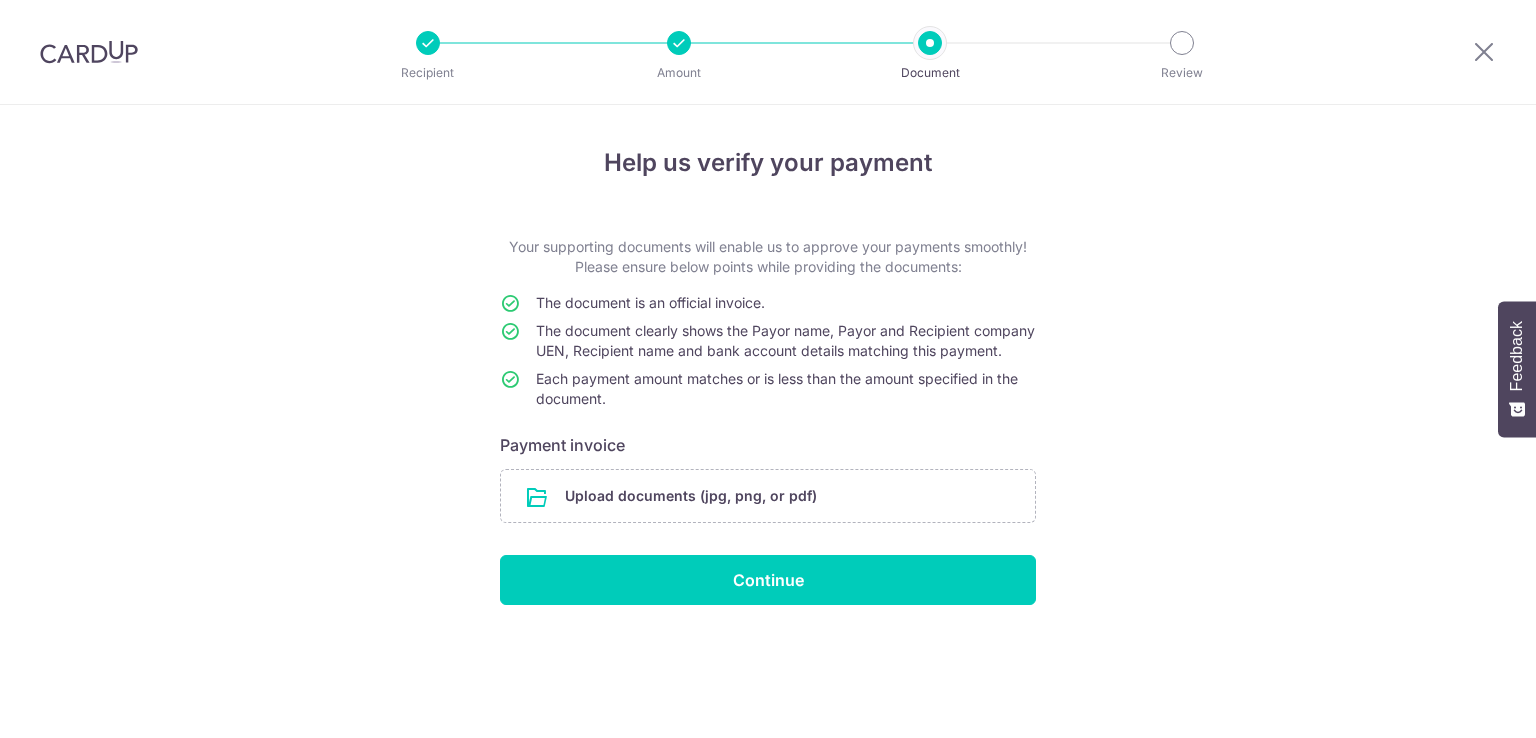 scroll, scrollTop: 0, scrollLeft: 0, axis: both 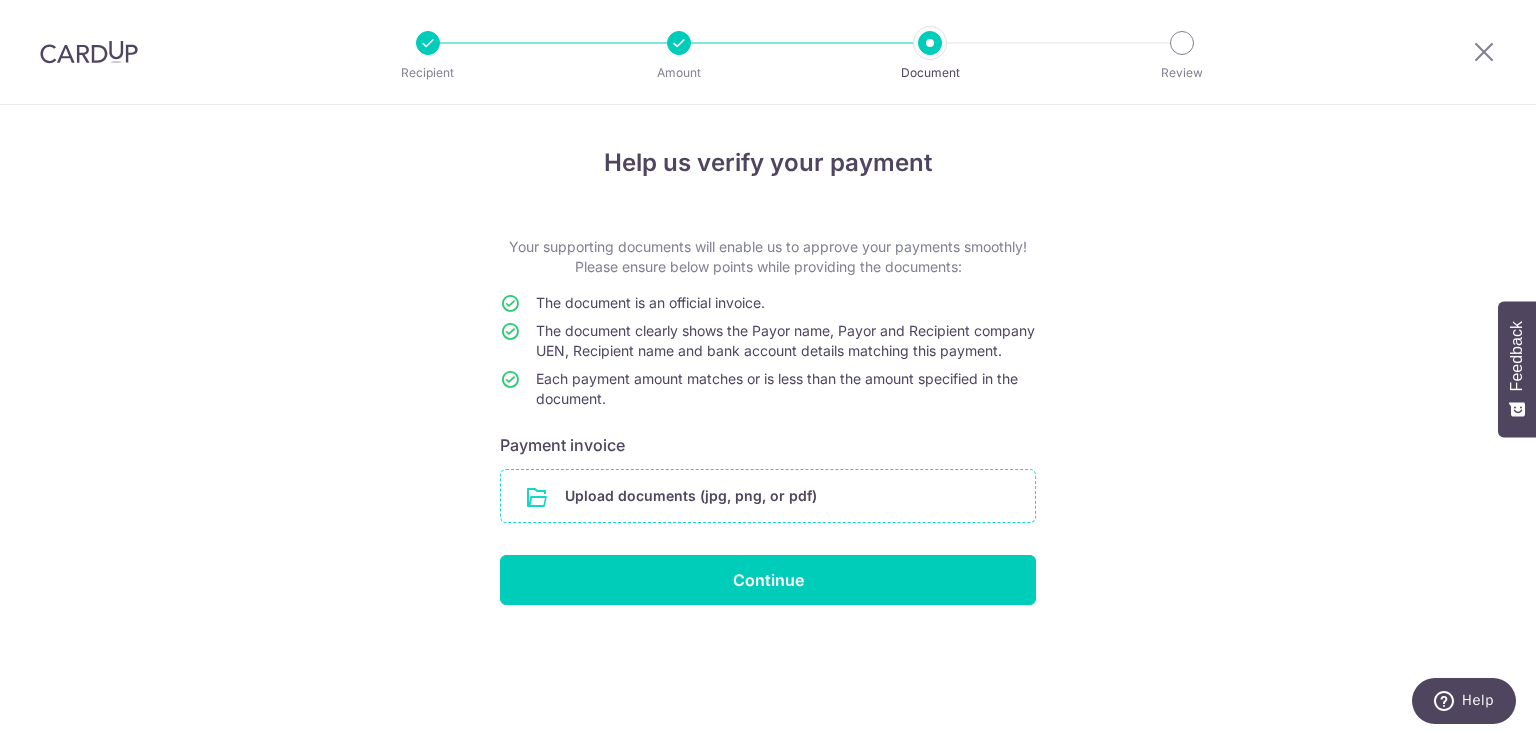 click at bounding box center [768, 496] 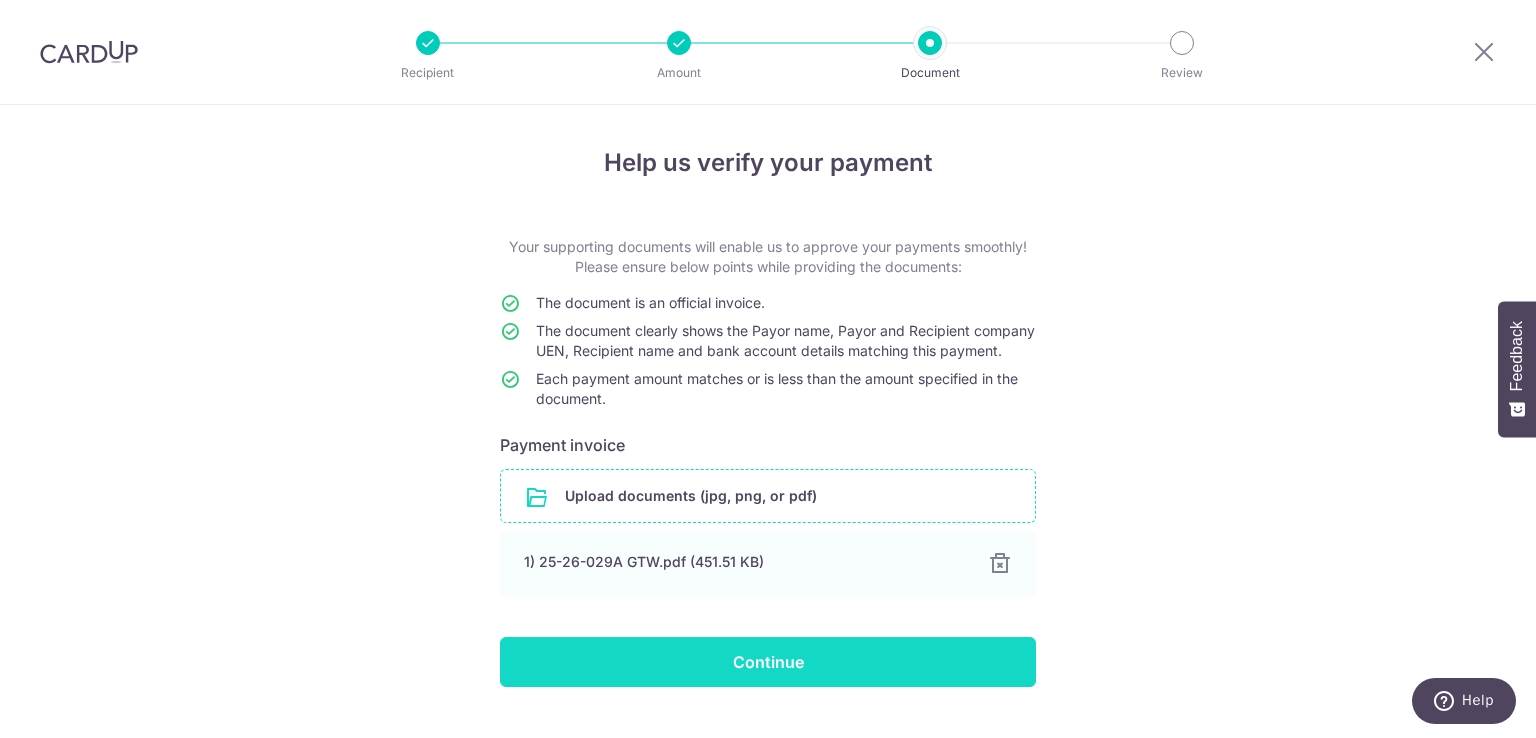 click on "Continue" at bounding box center (768, 662) 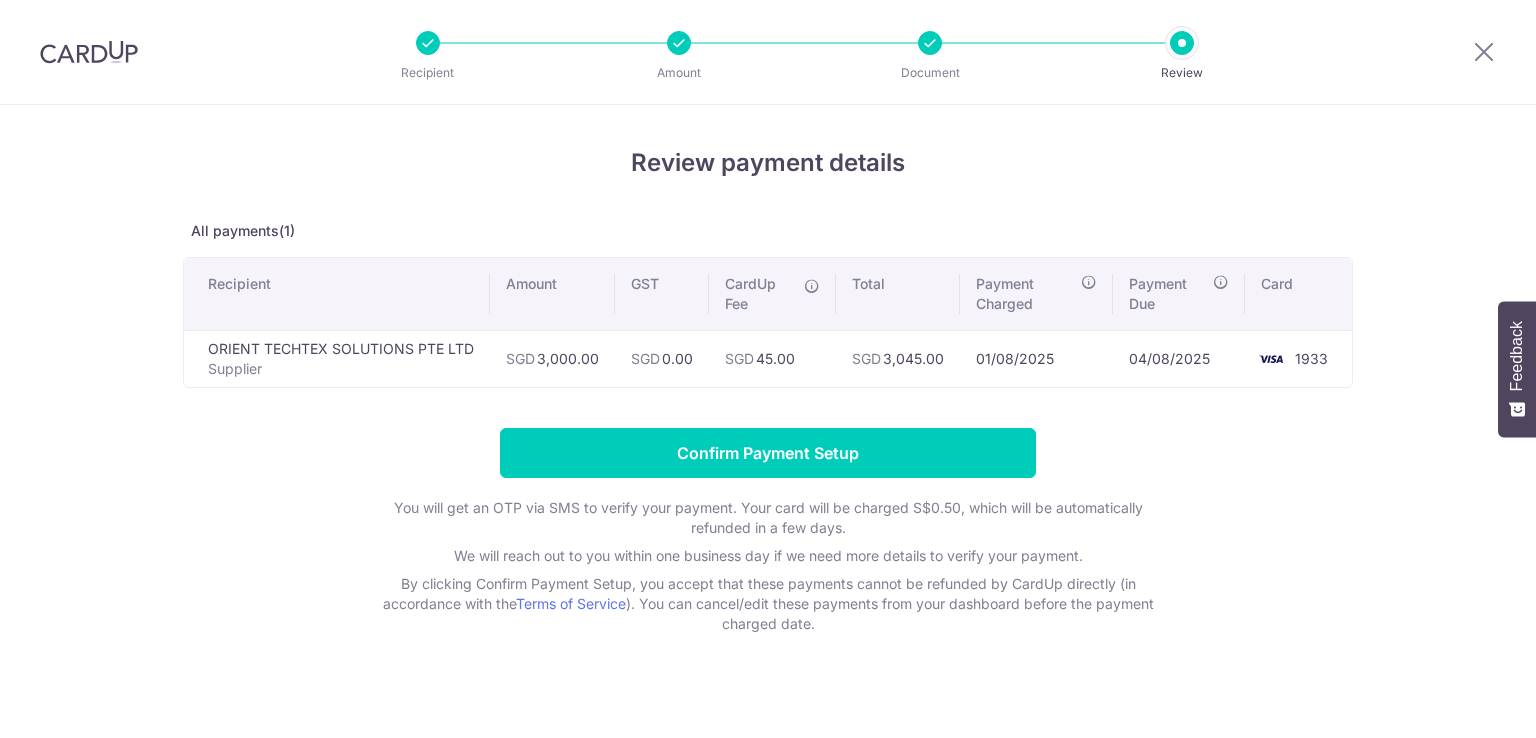 scroll, scrollTop: 0, scrollLeft: 0, axis: both 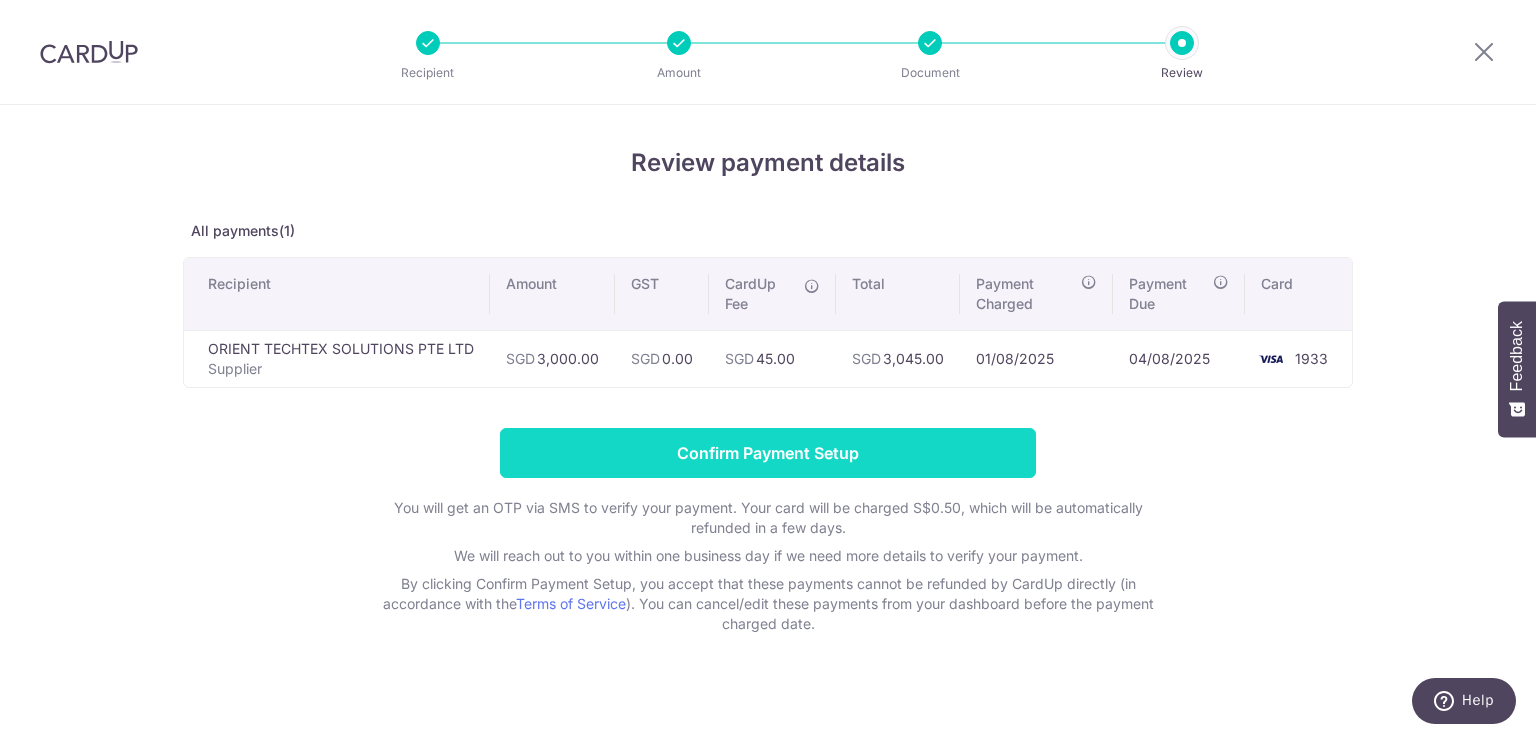 click on "Confirm Payment Setup" at bounding box center [768, 453] 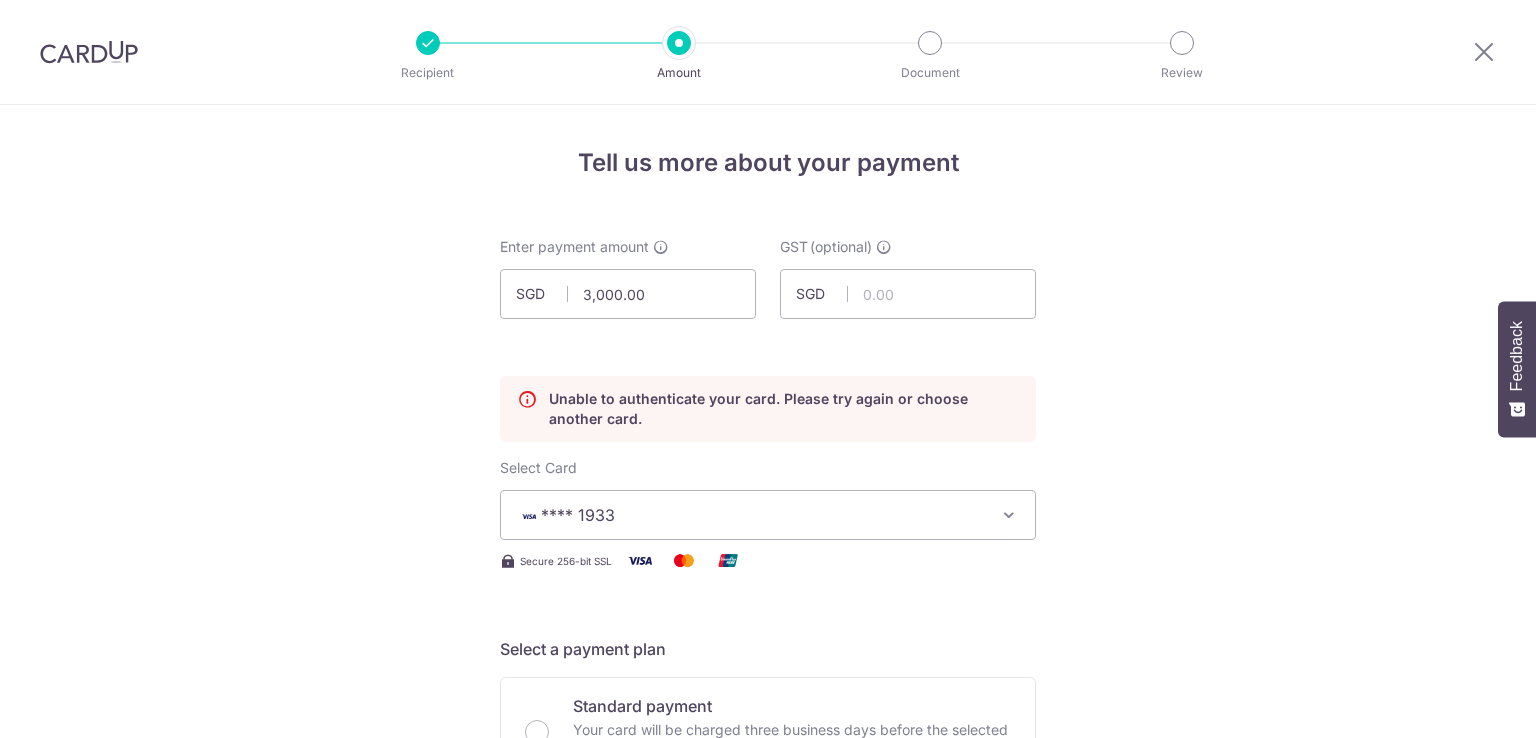 scroll, scrollTop: 0, scrollLeft: 0, axis: both 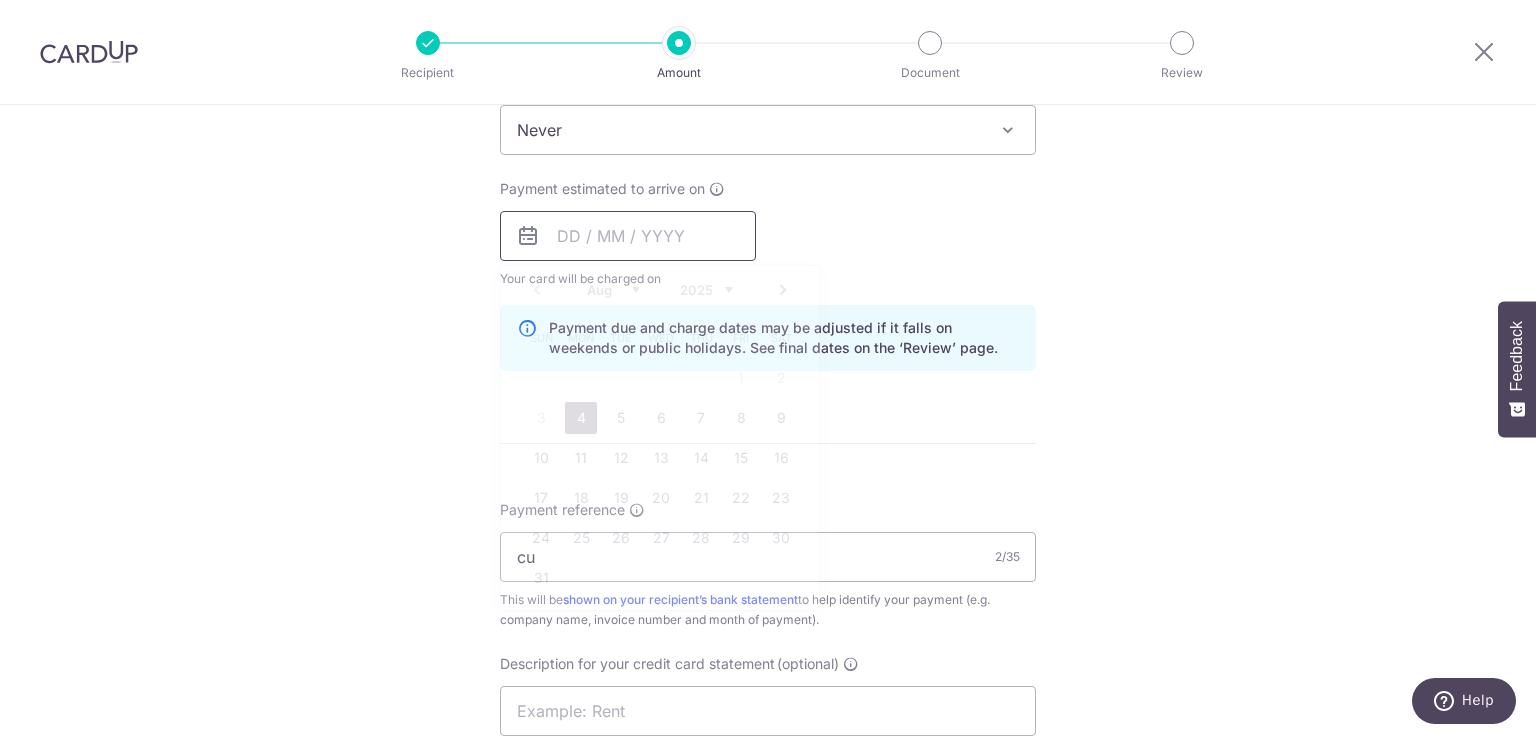 click at bounding box center [628, 236] 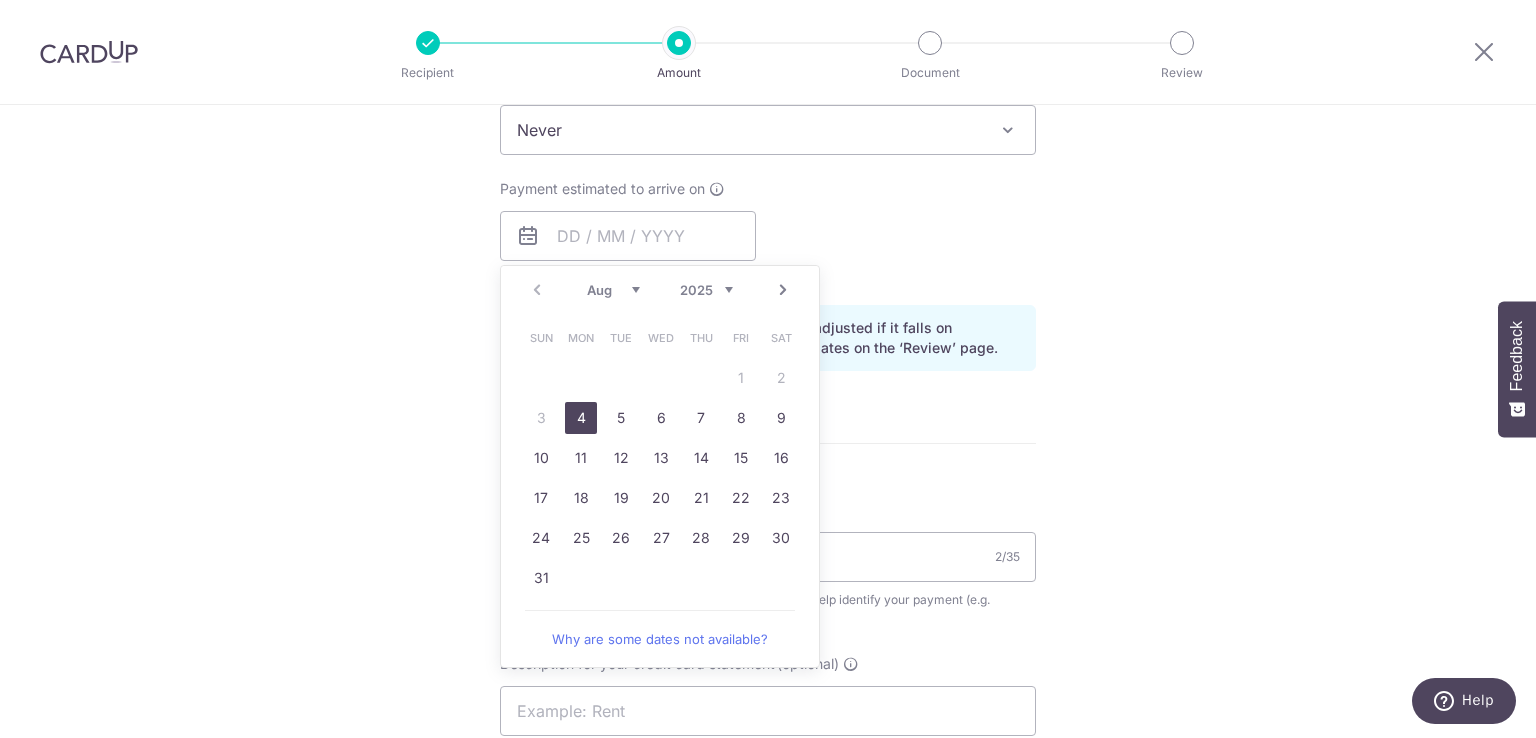 click on "4" at bounding box center [581, 418] 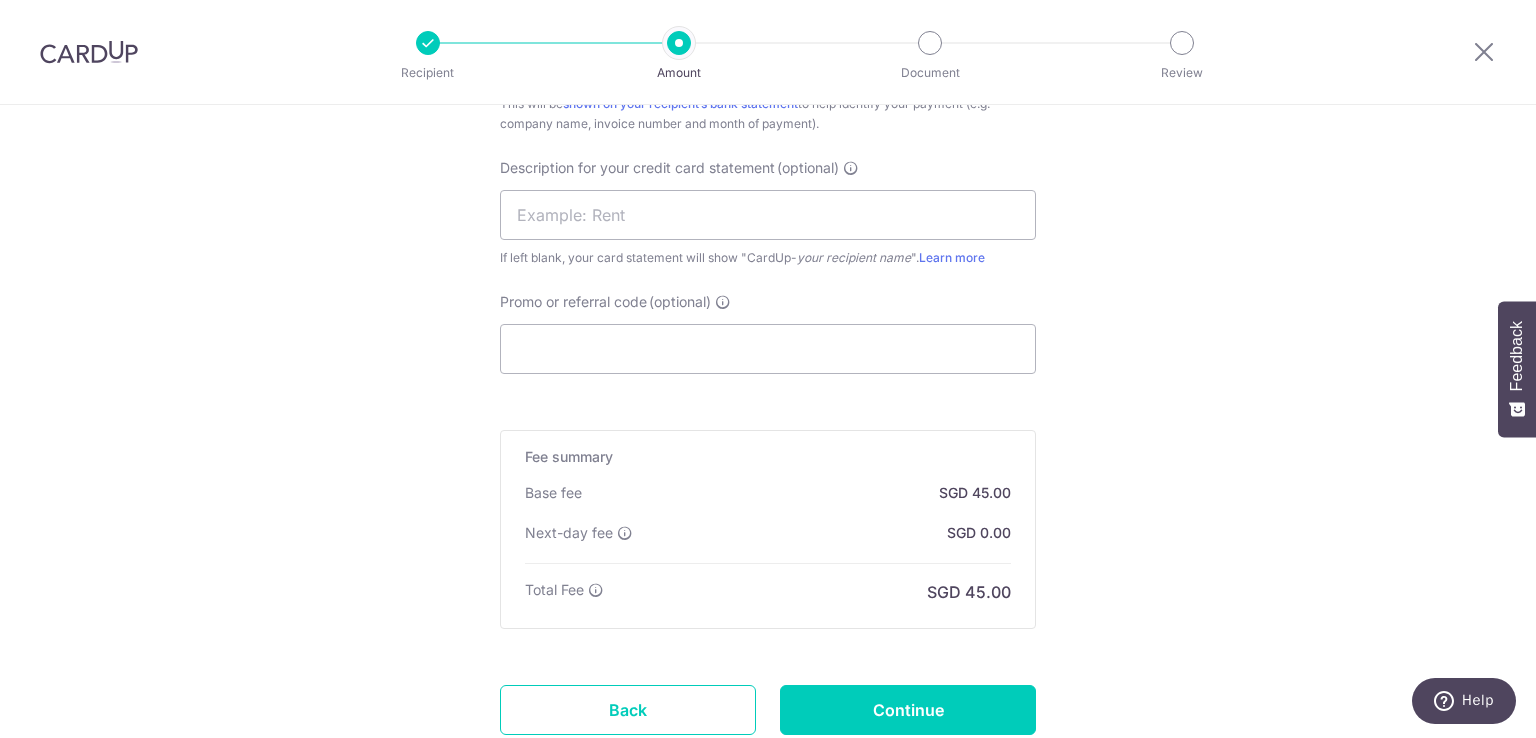 scroll, scrollTop: 1500, scrollLeft: 0, axis: vertical 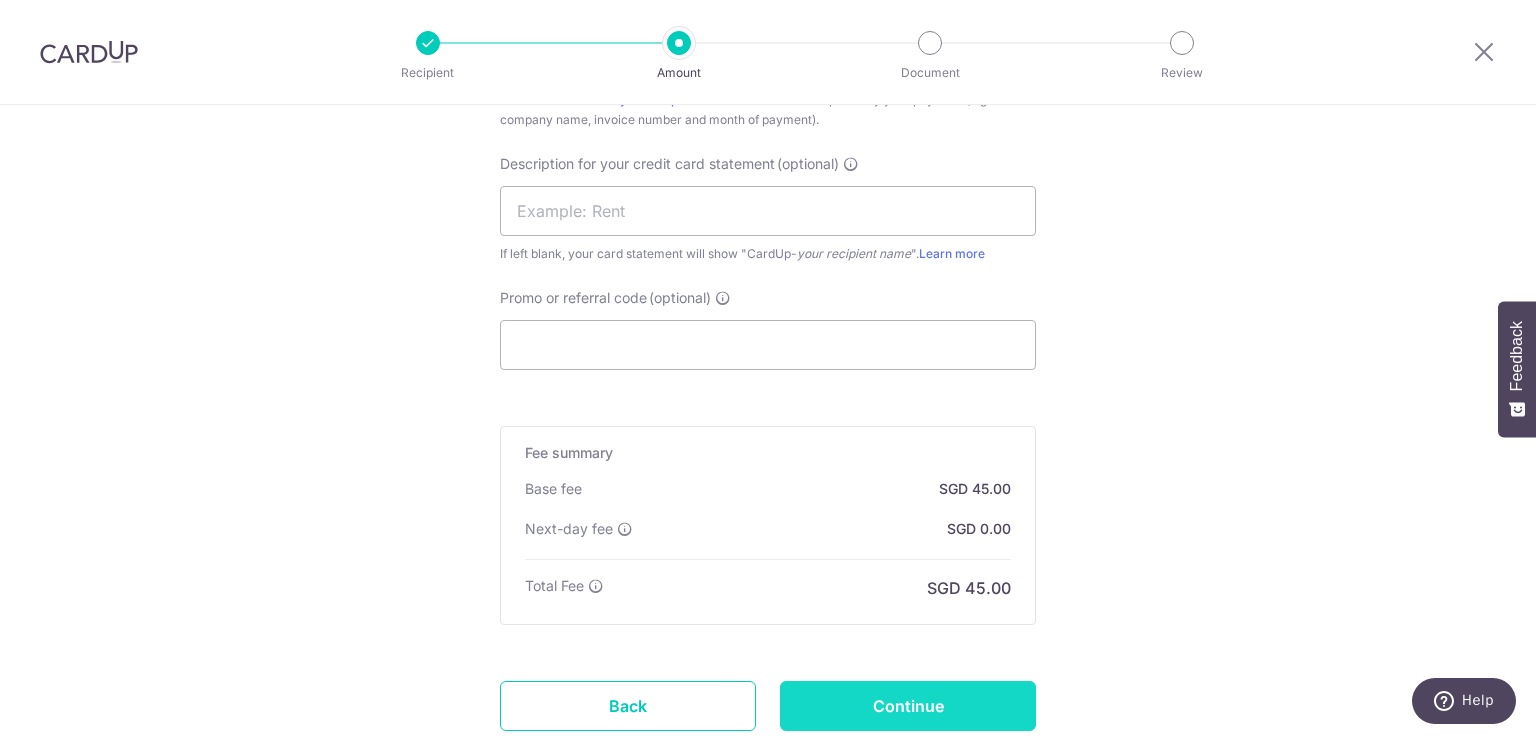 click on "Continue" at bounding box center [908, 706] 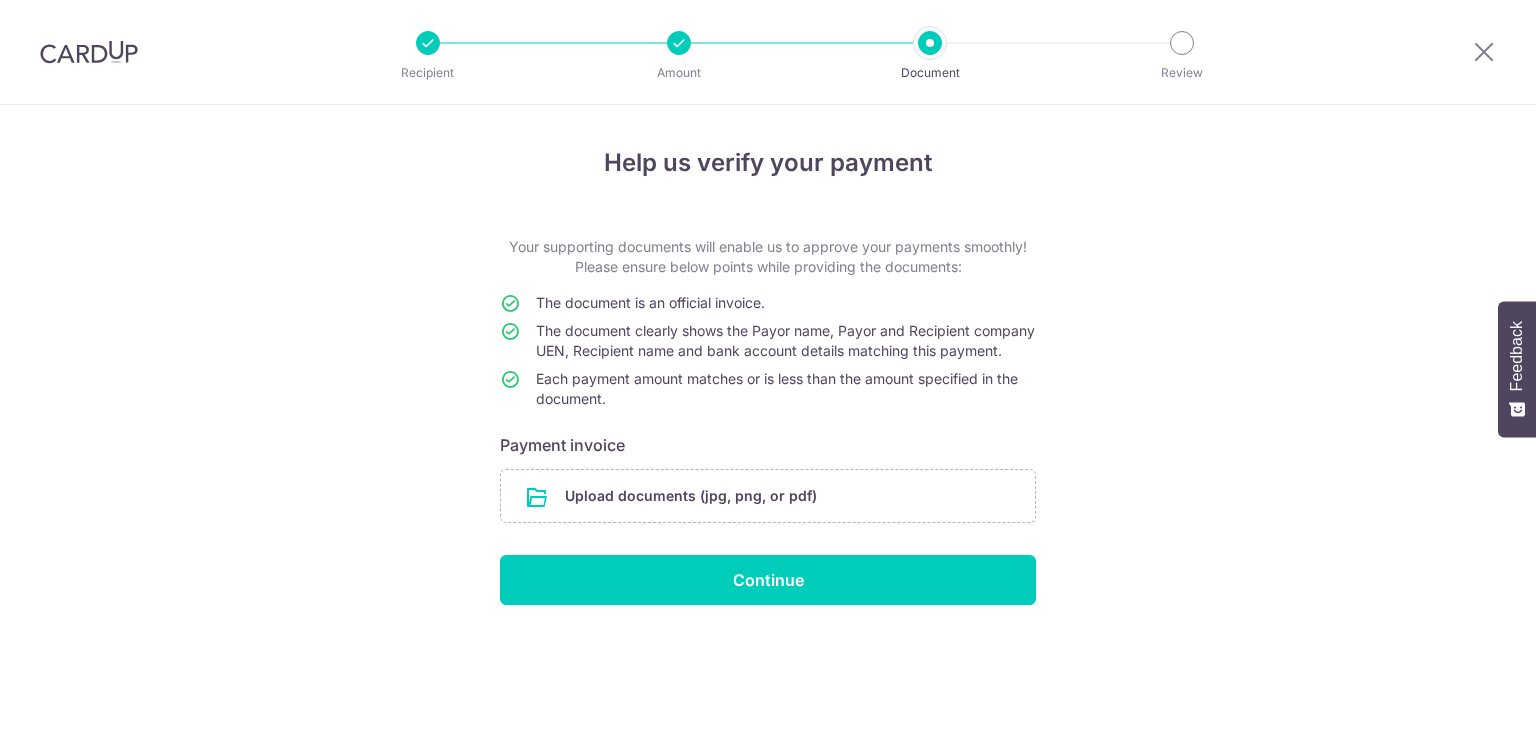 scroll, scrollTop: 0, scrollLeft: 0, axis: both 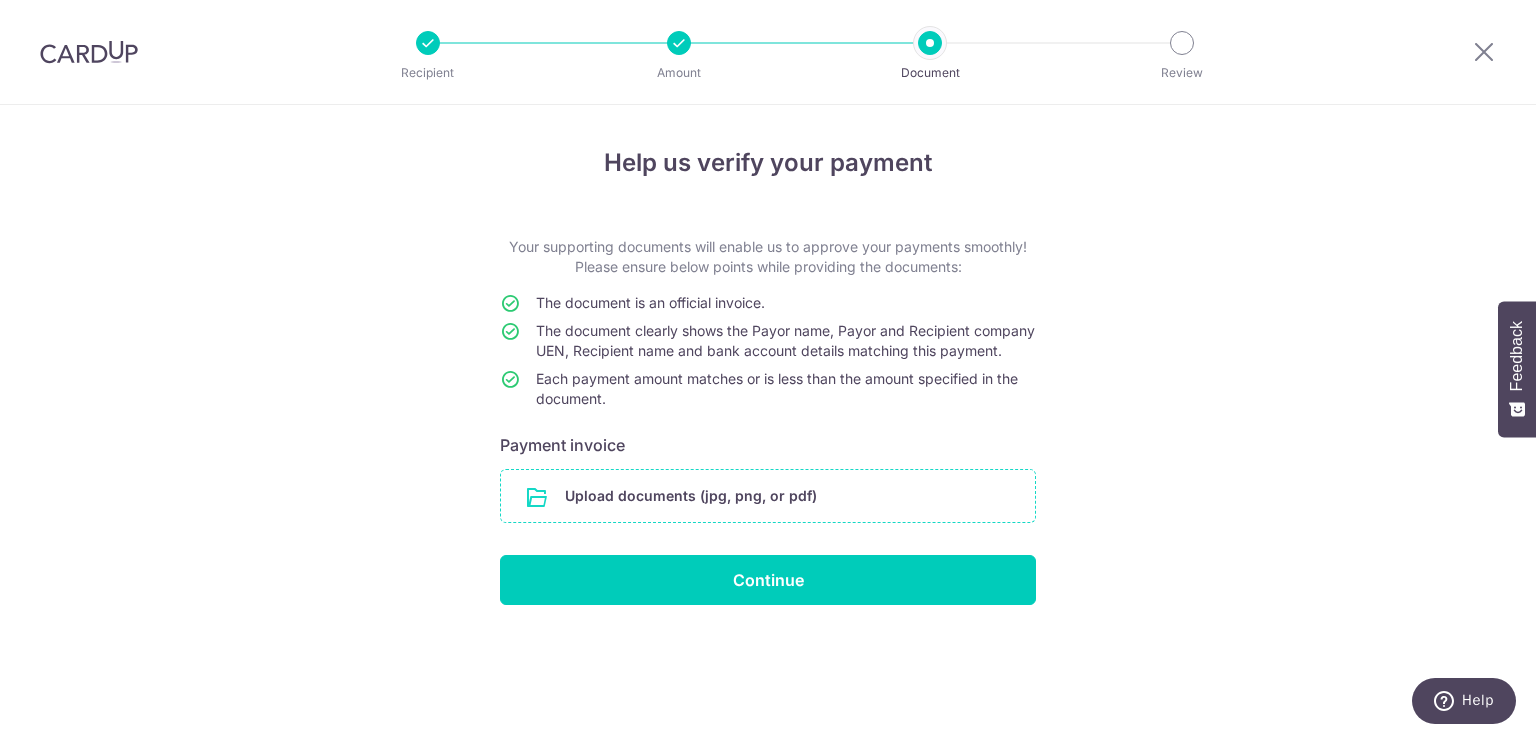 click at bounding box center [768, 496] 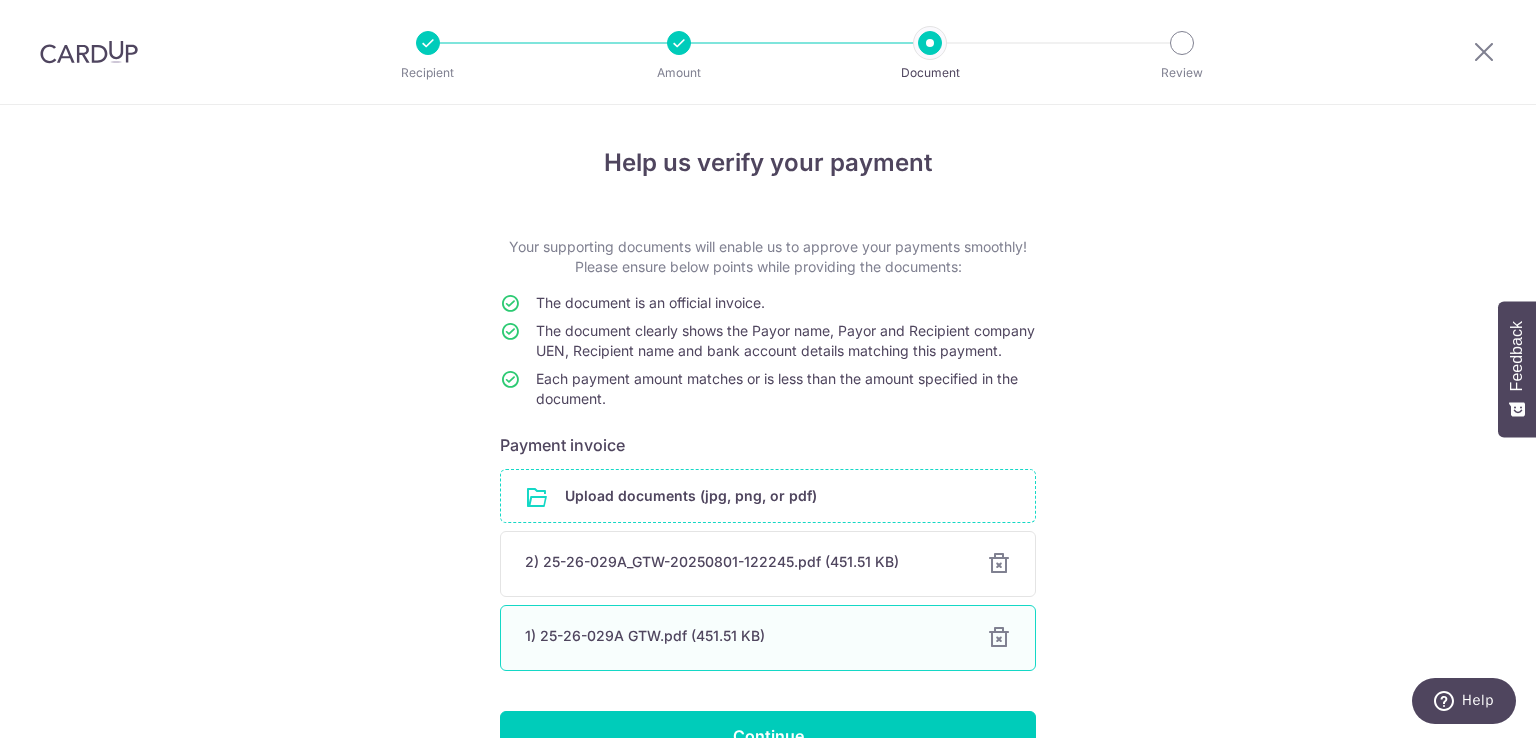 click on "1) 25-26-029A GTW.pdf (451.51 KB) 100% Done Download" at bounding box center (768, 638) 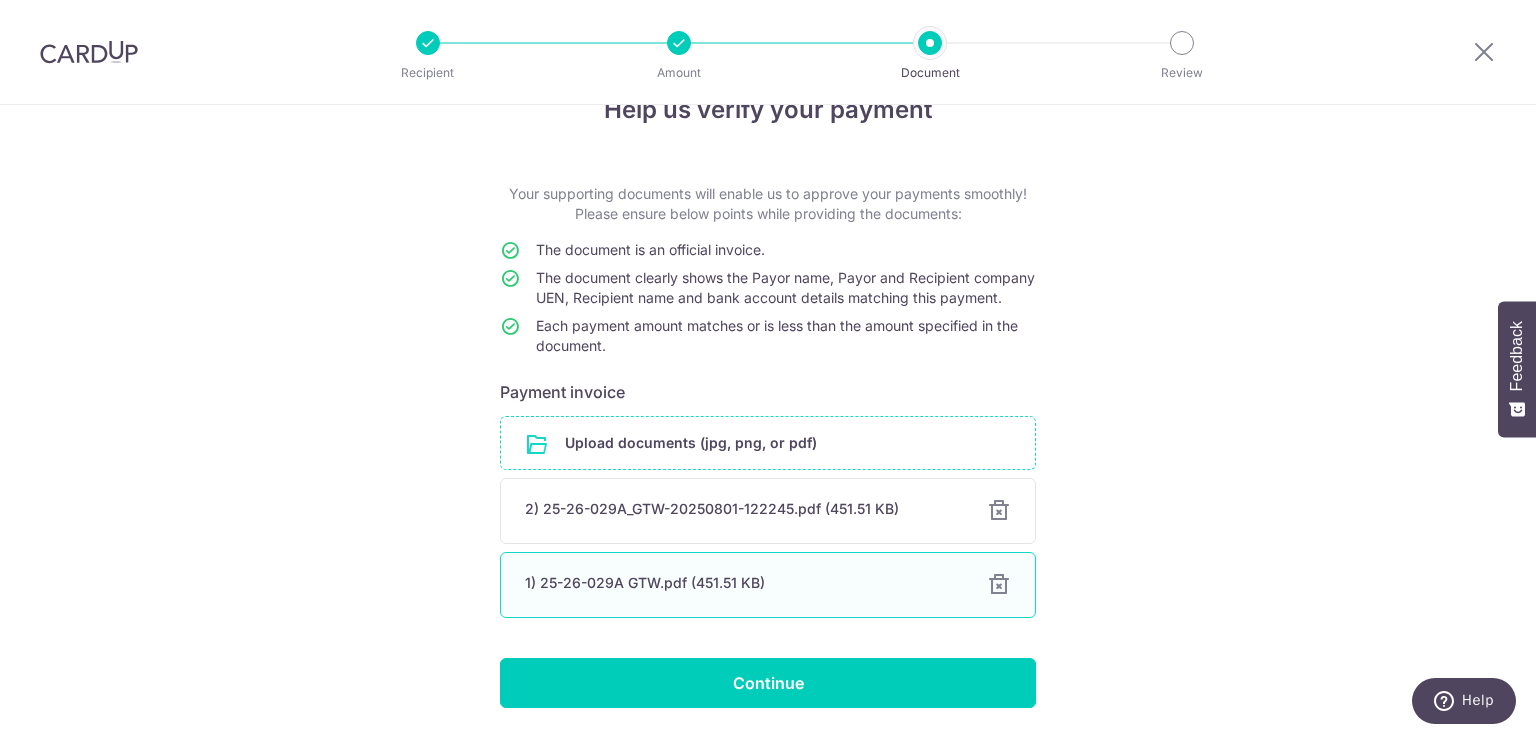 scroll, scrollTop: 100, scrollLeft: 0, axis: vertical 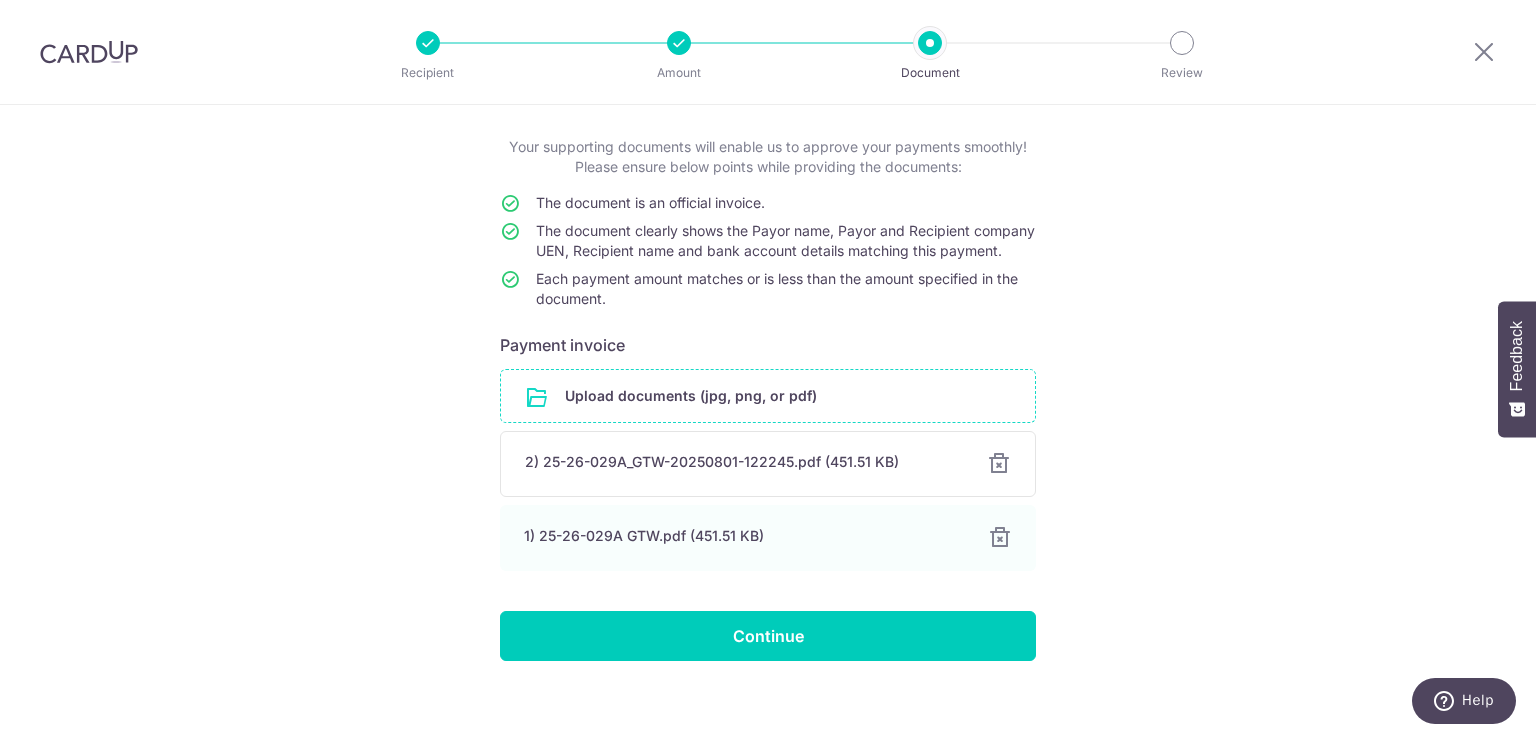 click at bounding box center [999, 464] 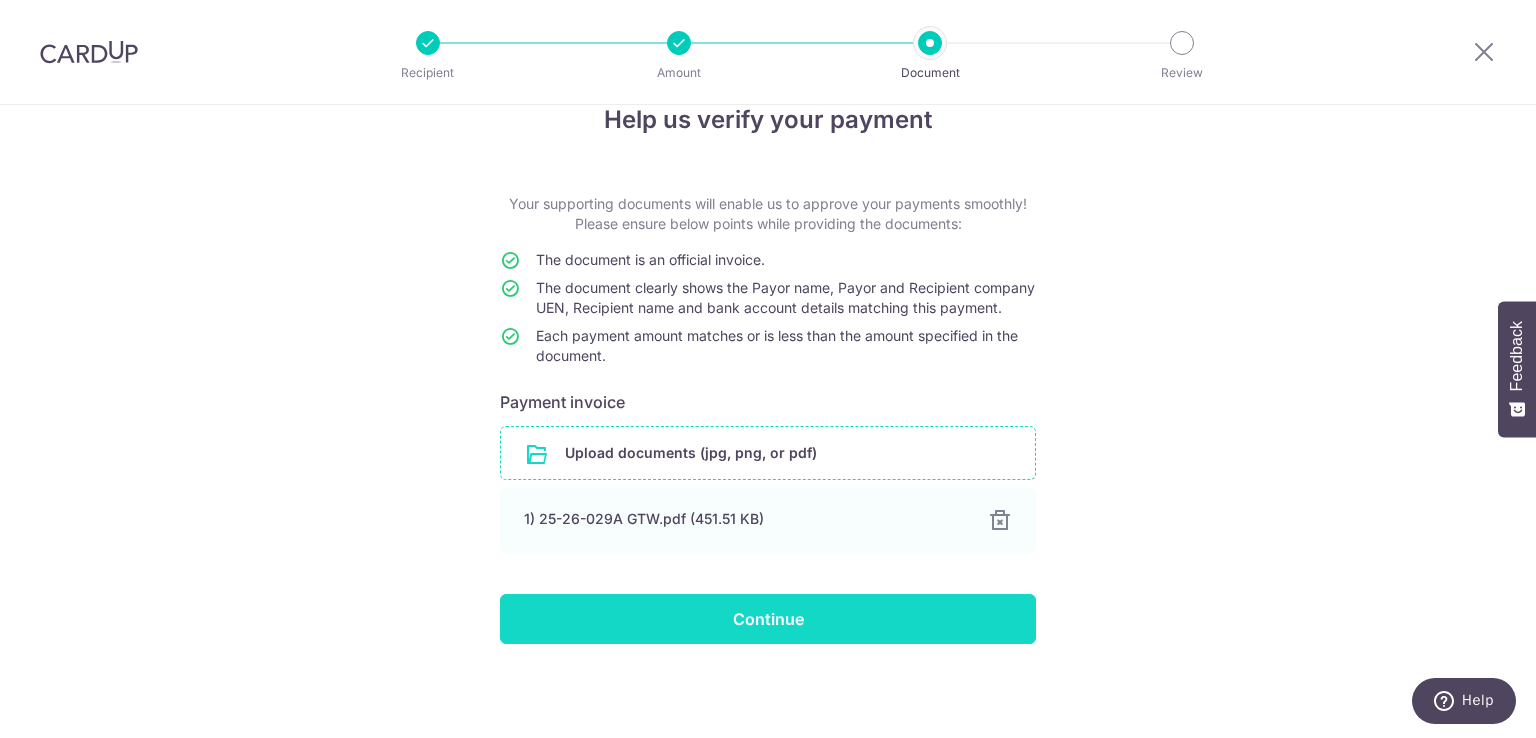 click on "Continue" at bounding box center (768, 619) 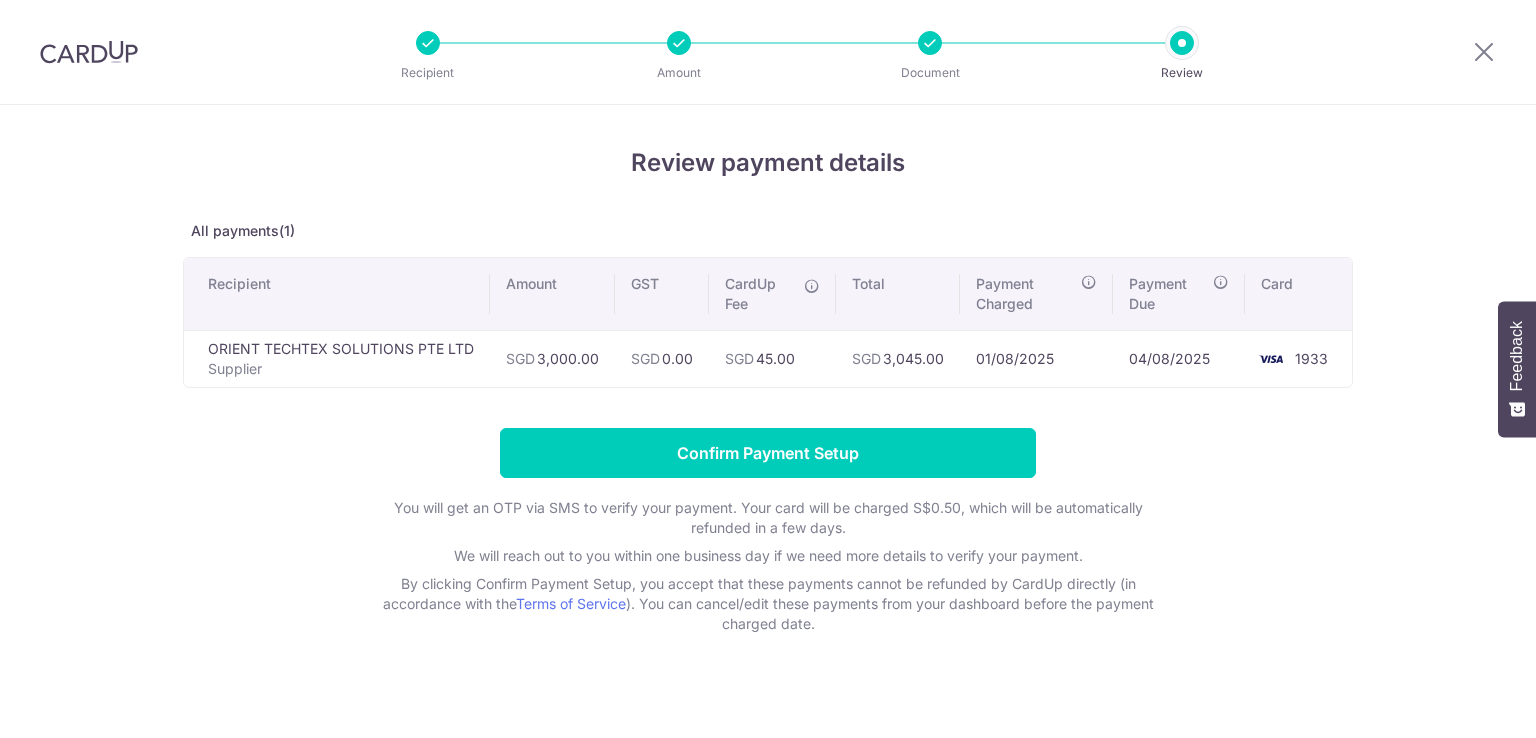 scroll, scrollTop: 0, scrollLeft: 0, axis: both 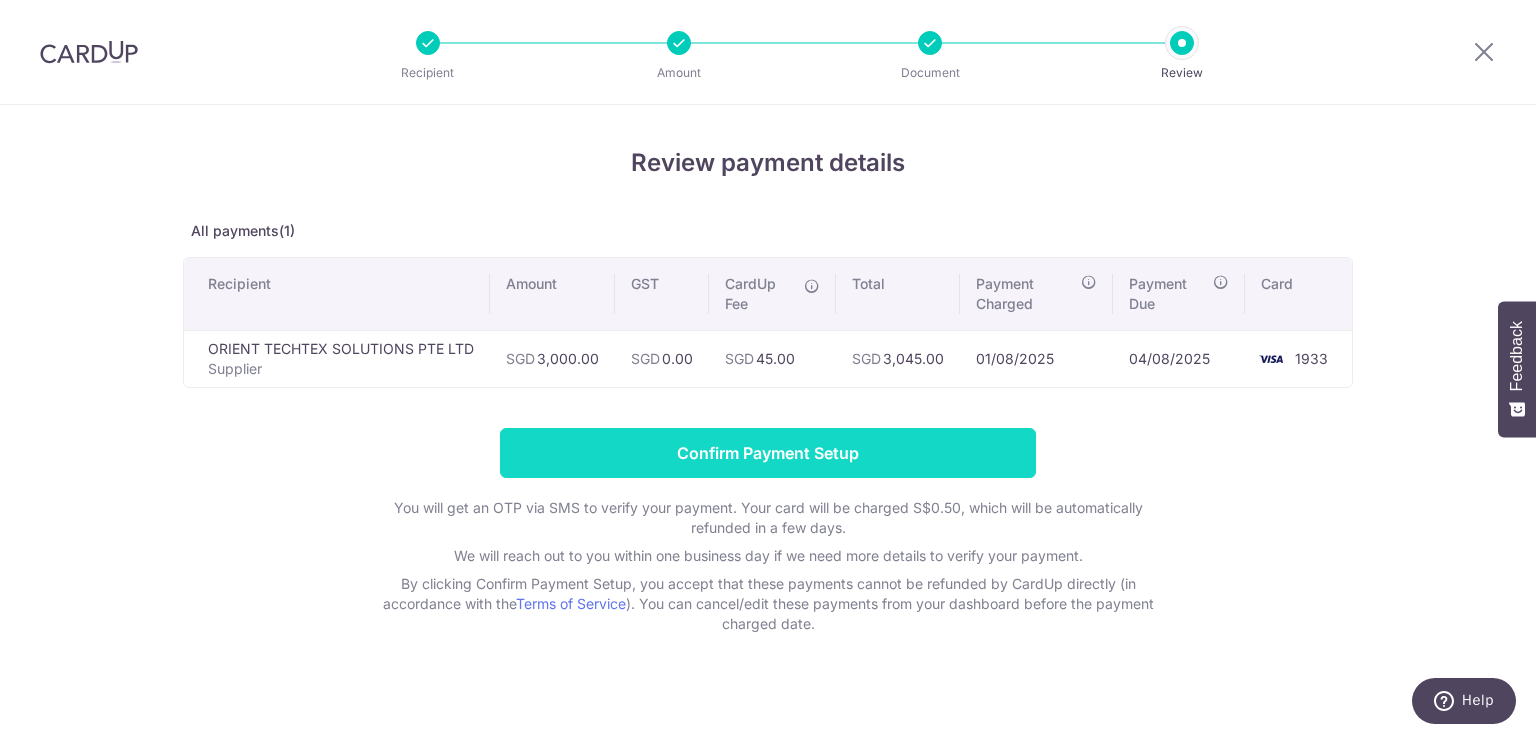 click on "Confirm Payment Setup" at bounding box center [768, 453] 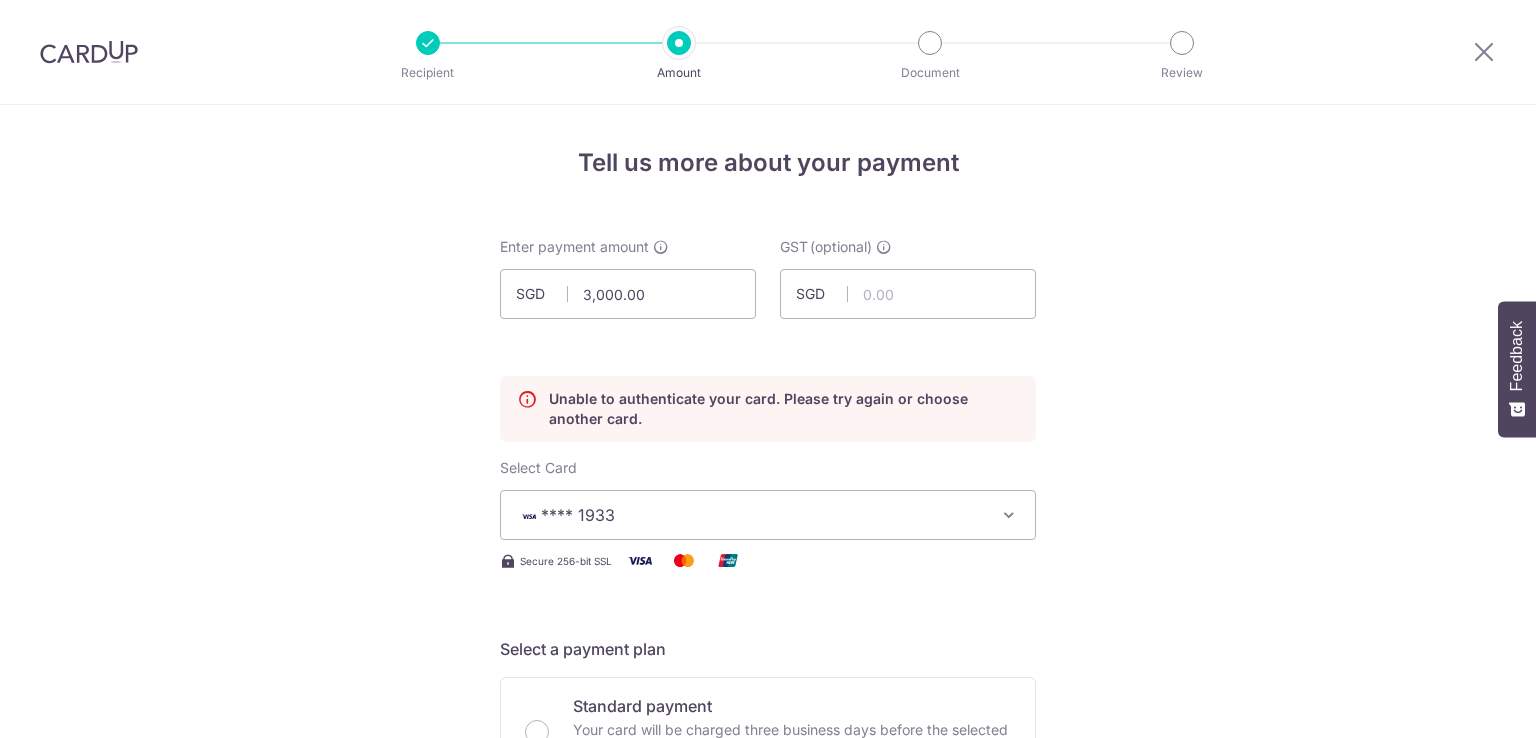 scroll, scrollTop: 0, scrollLeft: 0, axis: both 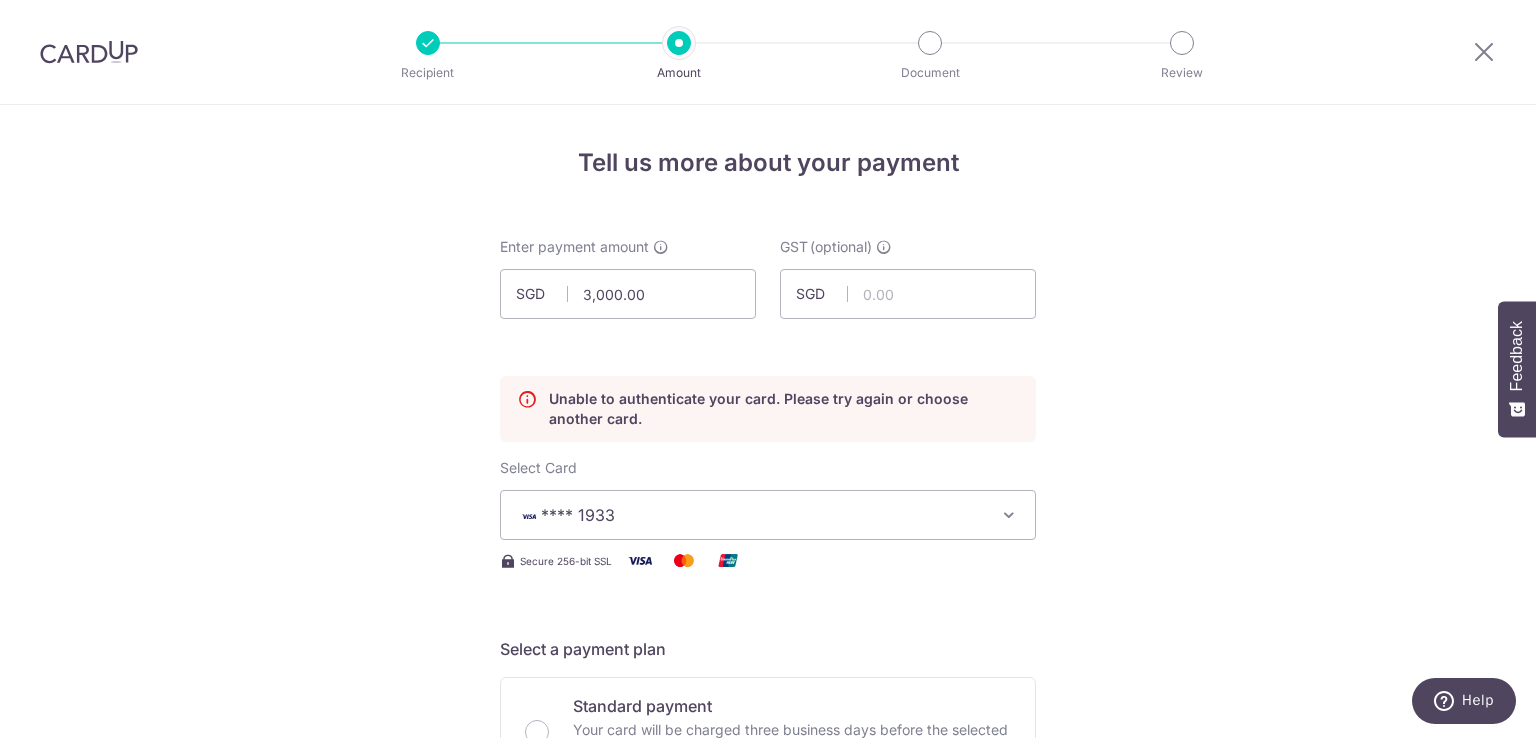 drag, startPoint x: 356, startPoint y: 725, endPoint x: 370, endPoint y: 749, distance: 27.784887 